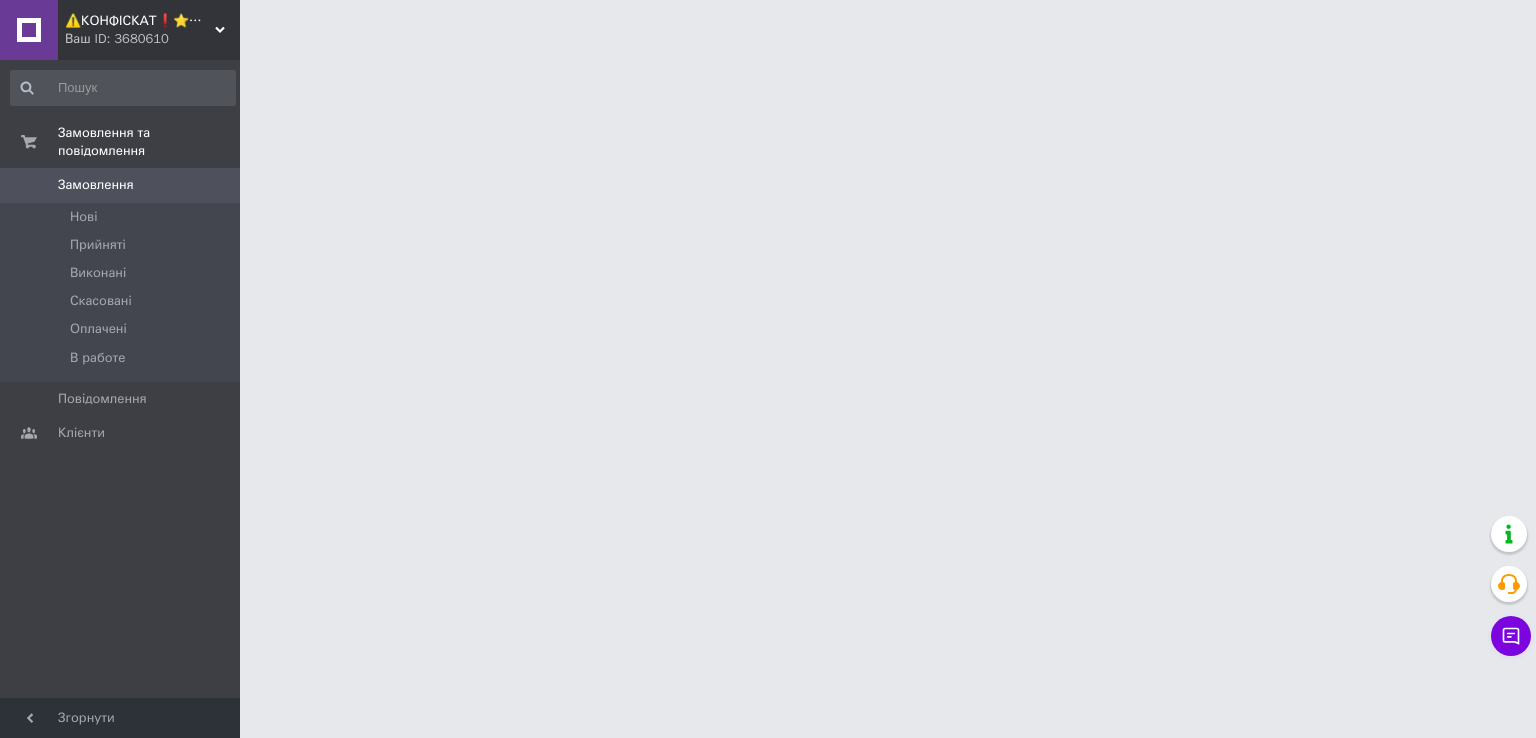 scroll, scrollTop: 0, scrollLeft: 0, axis: both 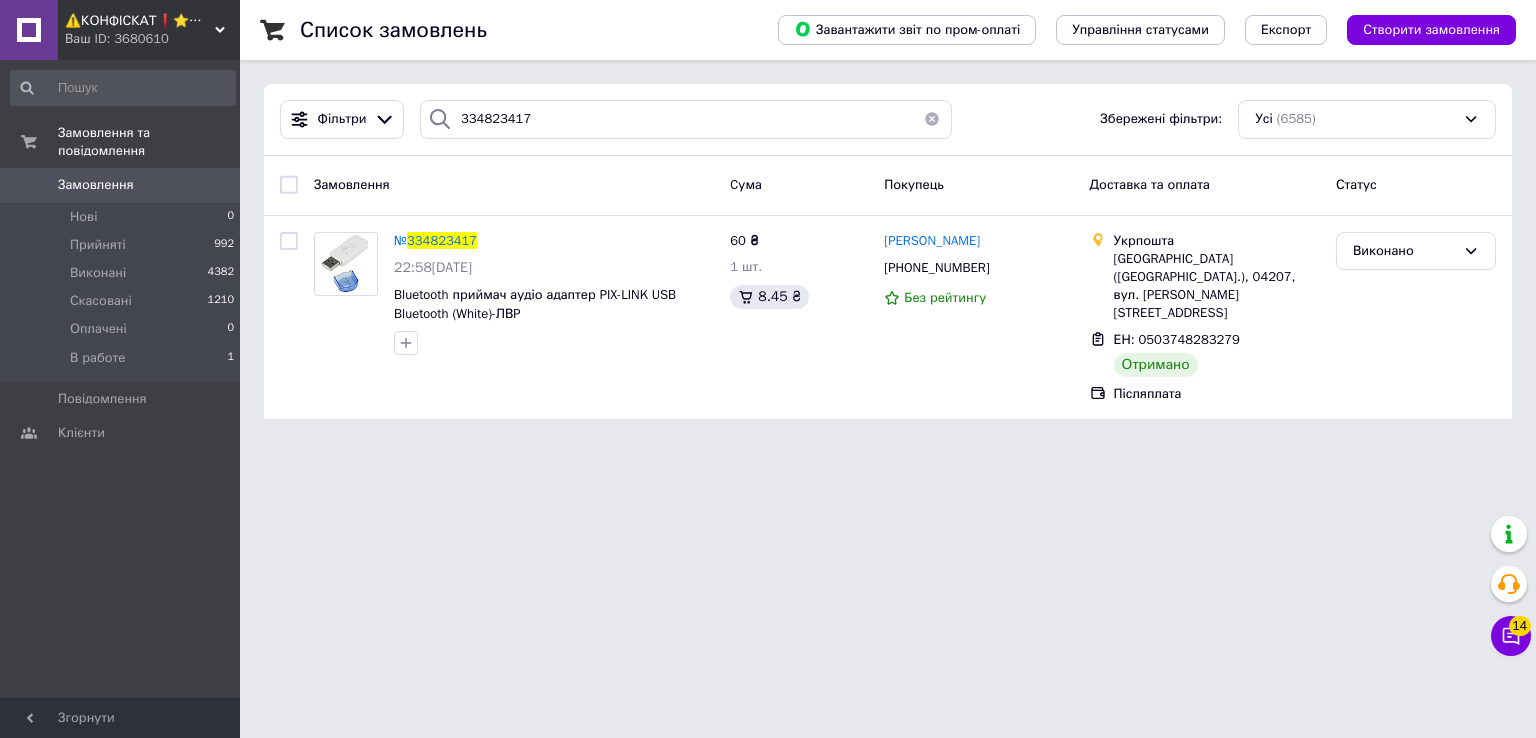 click 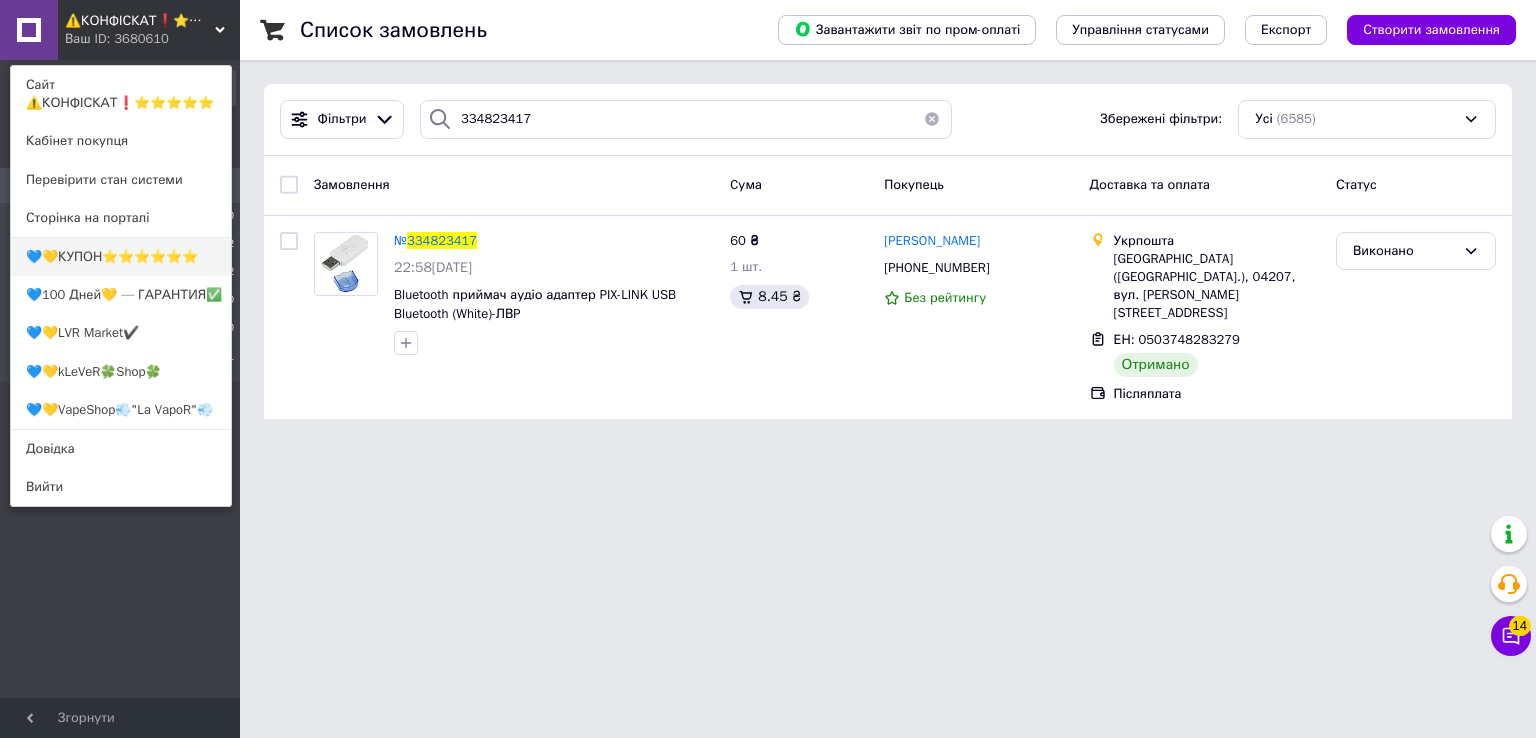 click on "💙💛КУПОН⭐️⭐️⭐️⭐️⭐️⭐️" at bounding box center [121, 257] 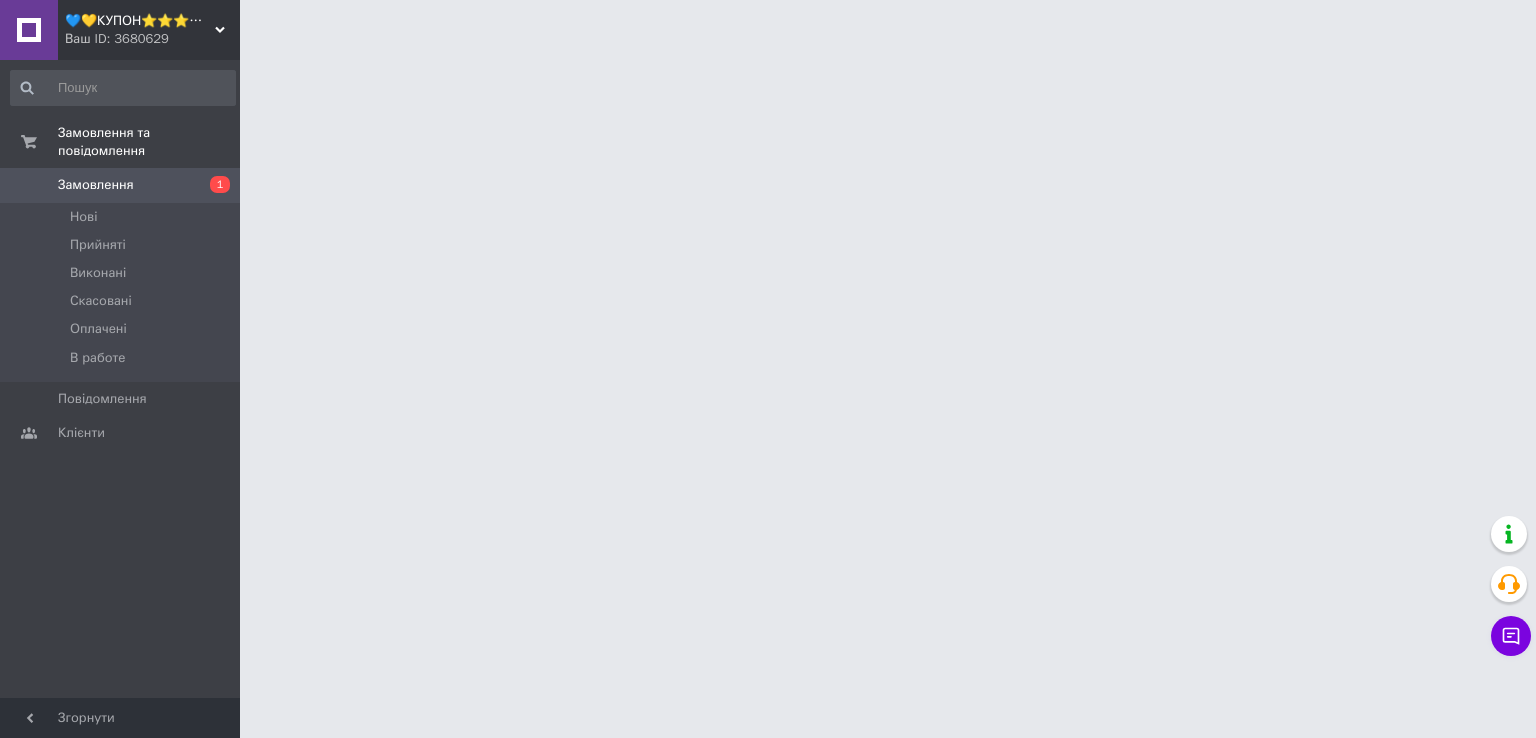 scroll, scrollTop: 0, scrollLeft: 0, axis: both 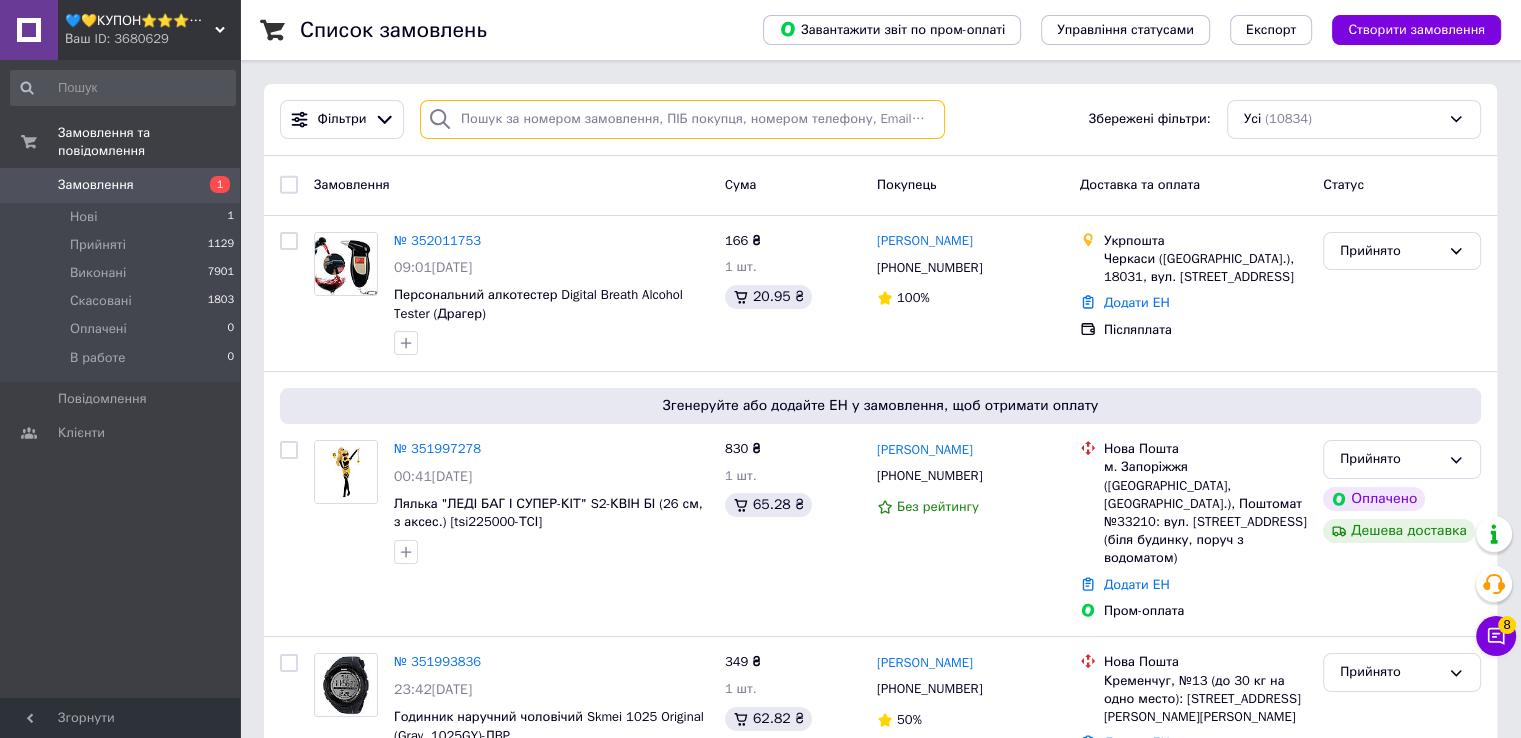 paste on "351997278" 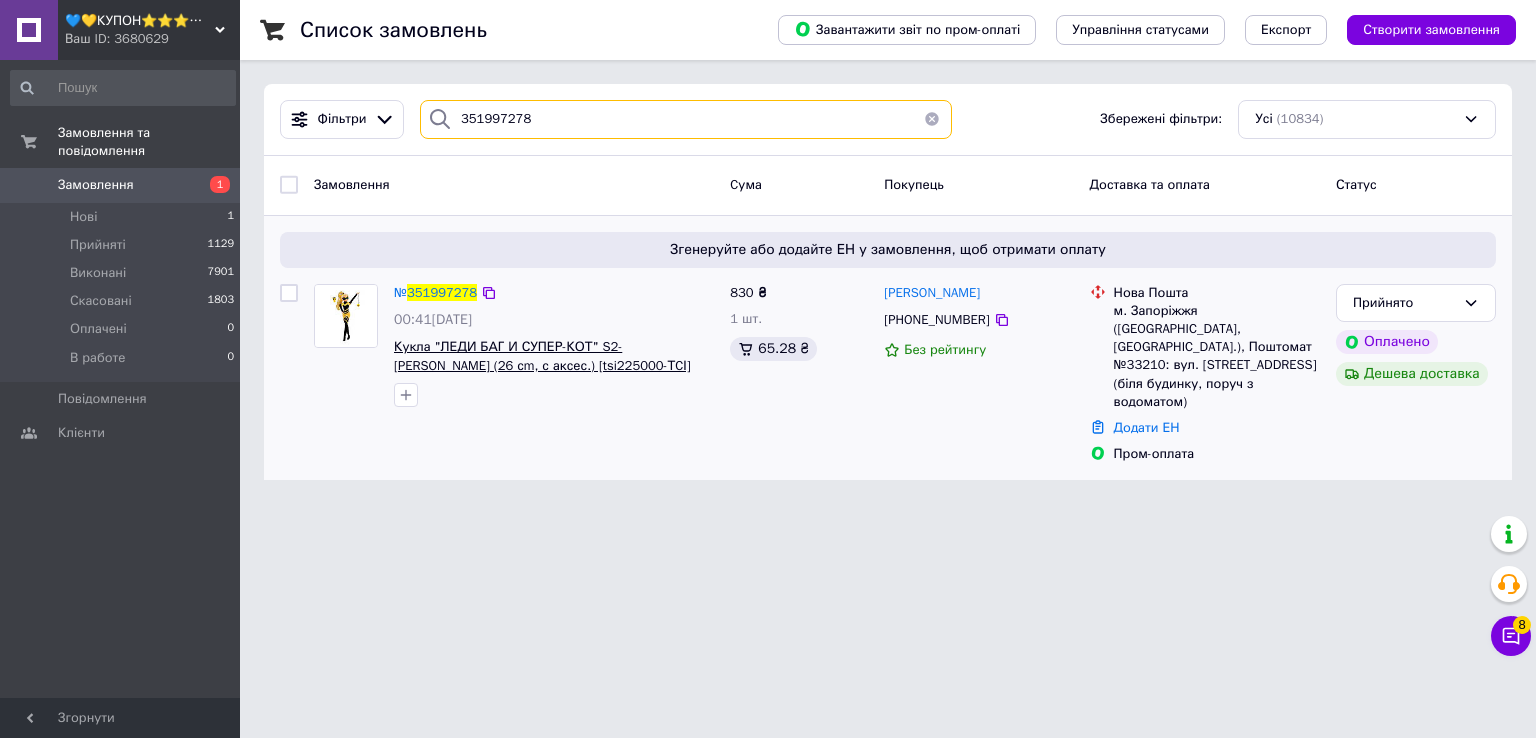 type on "351997278" 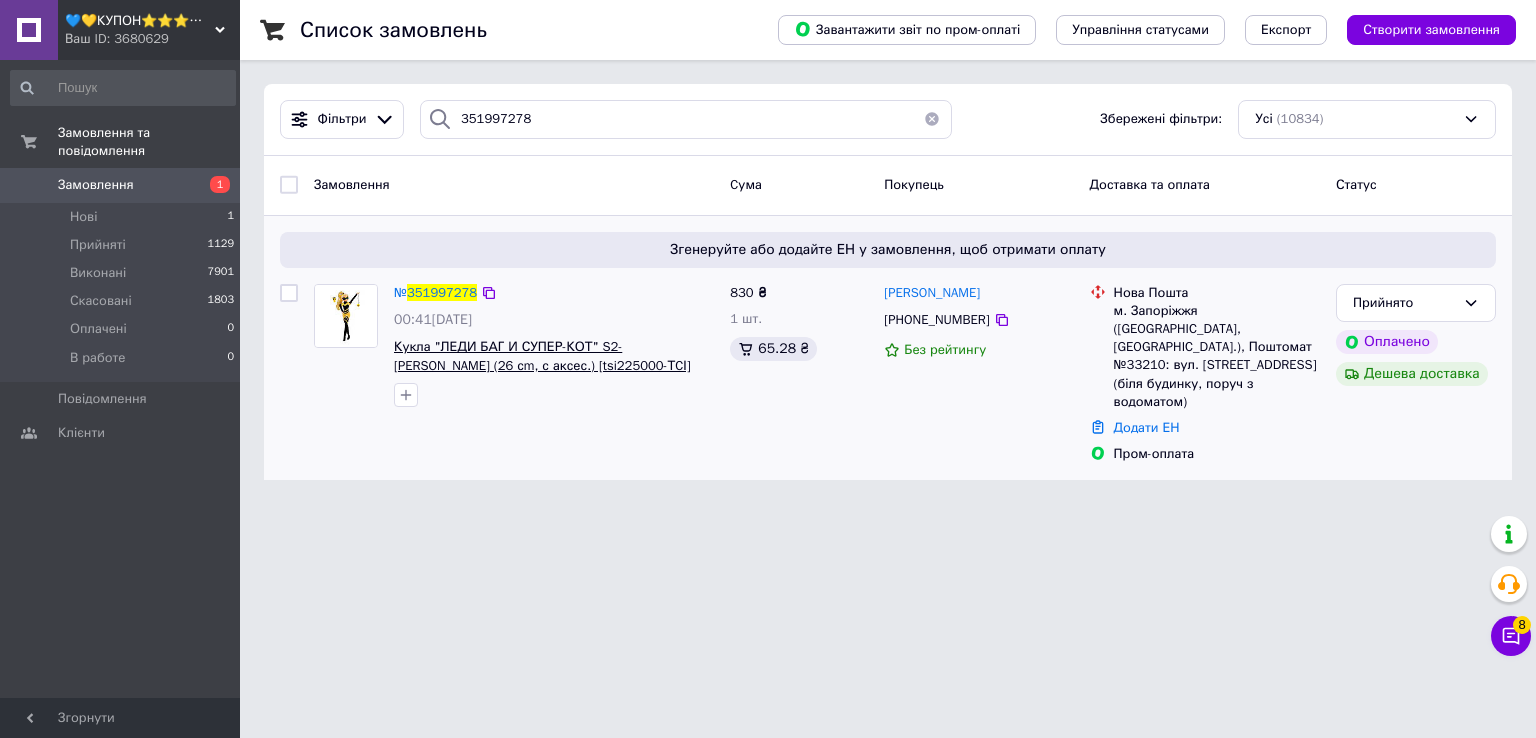 click on "Кукла "ЛЕДИ БАГ И СУПЕР-КОТ" S2- КВИН БИ (26 сm, с аксес.) [tsi225000-ТCІ]" at bounding box center [542, 356] 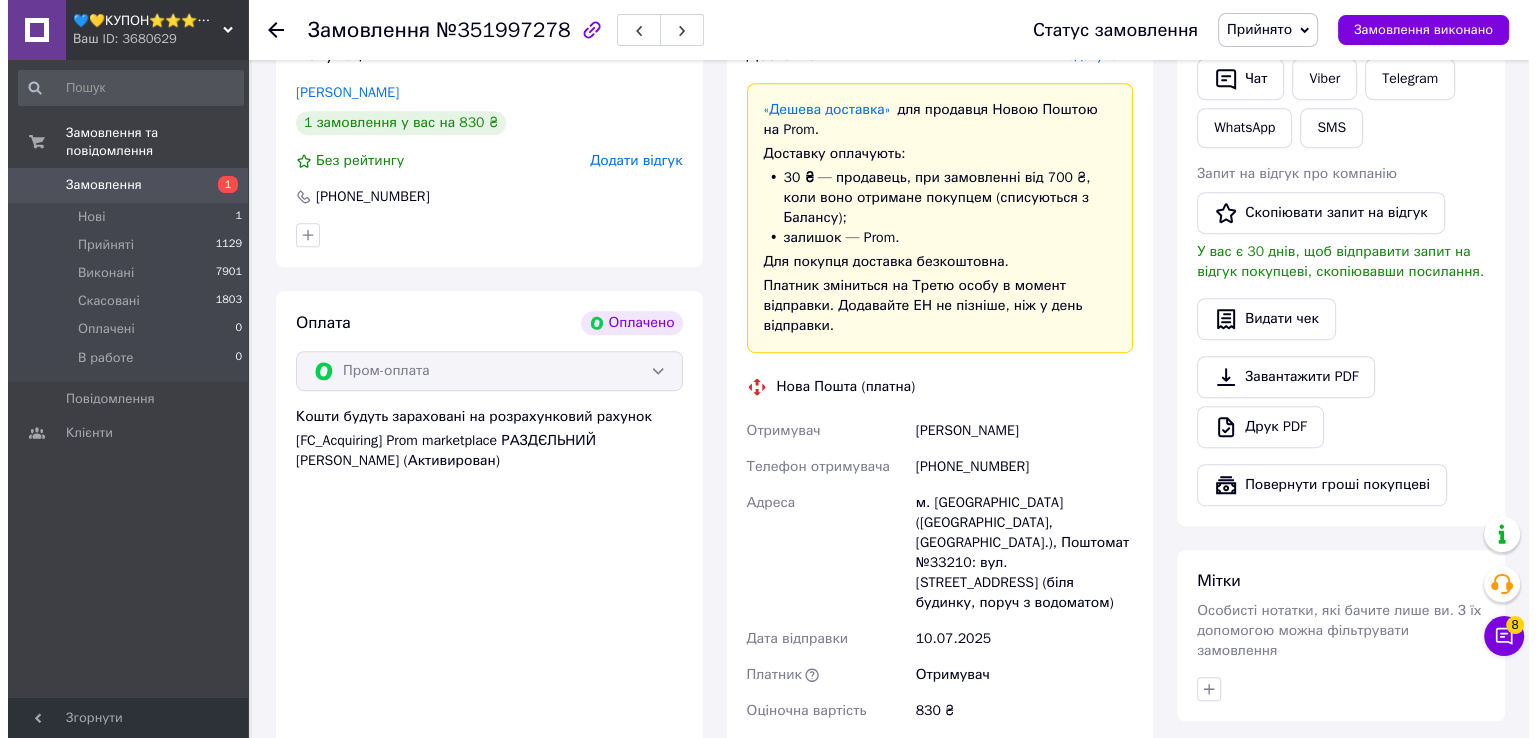 scroll, scrollTop: 800, scrollLeft: 0, axis: vertical 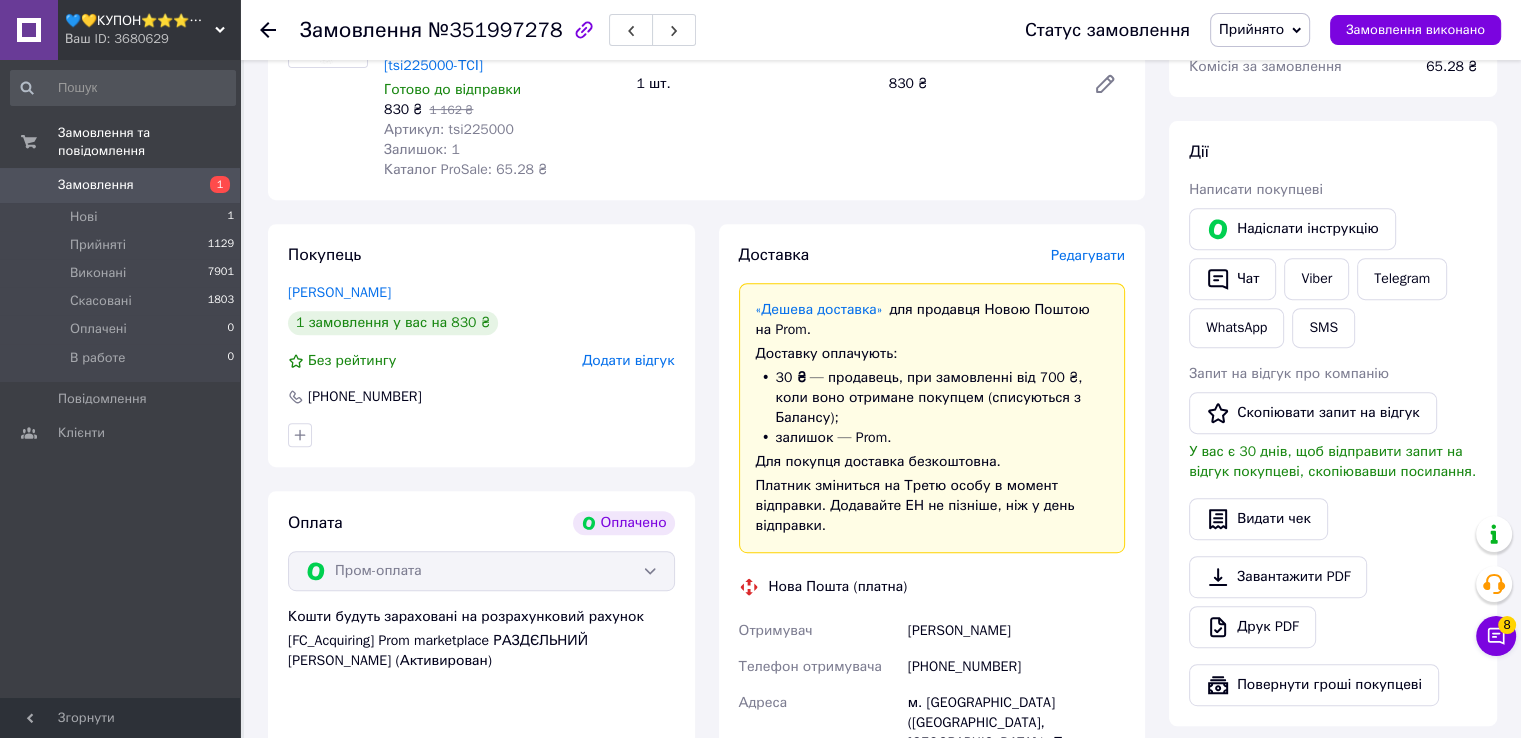 click on "Редагувати" at bounding box center (1088, 255) 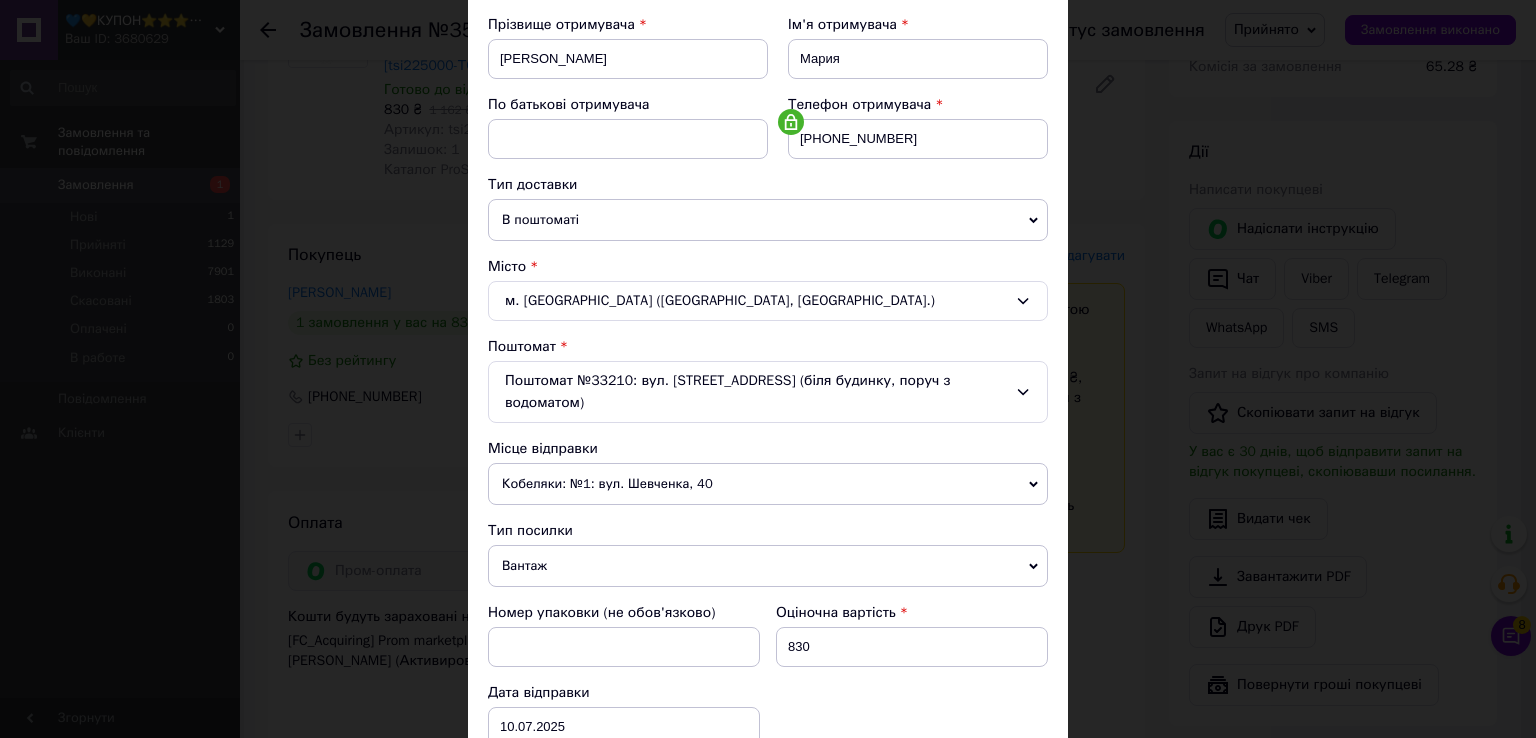scroll, scrollTop: 300, scrollLeft: 0, axis: vertical 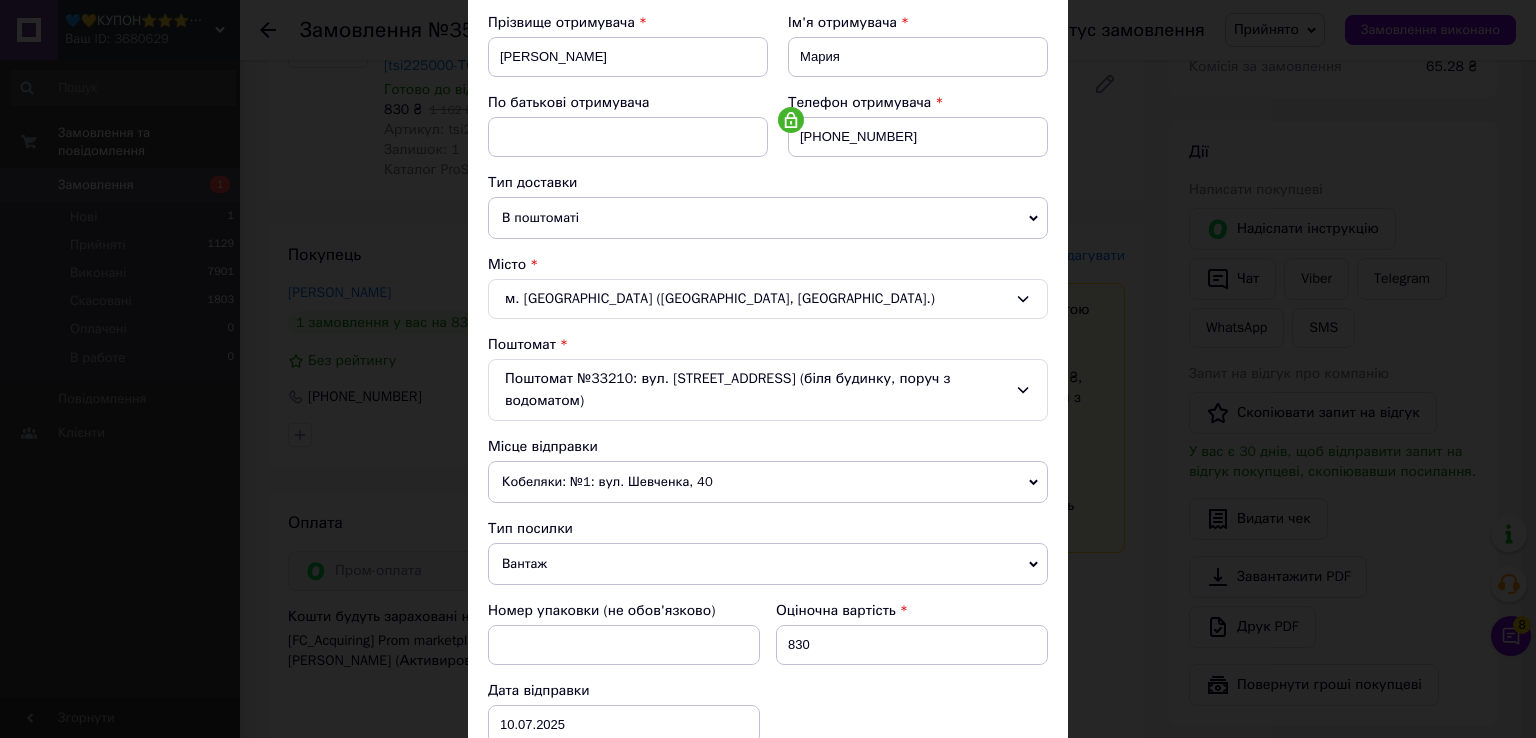 click 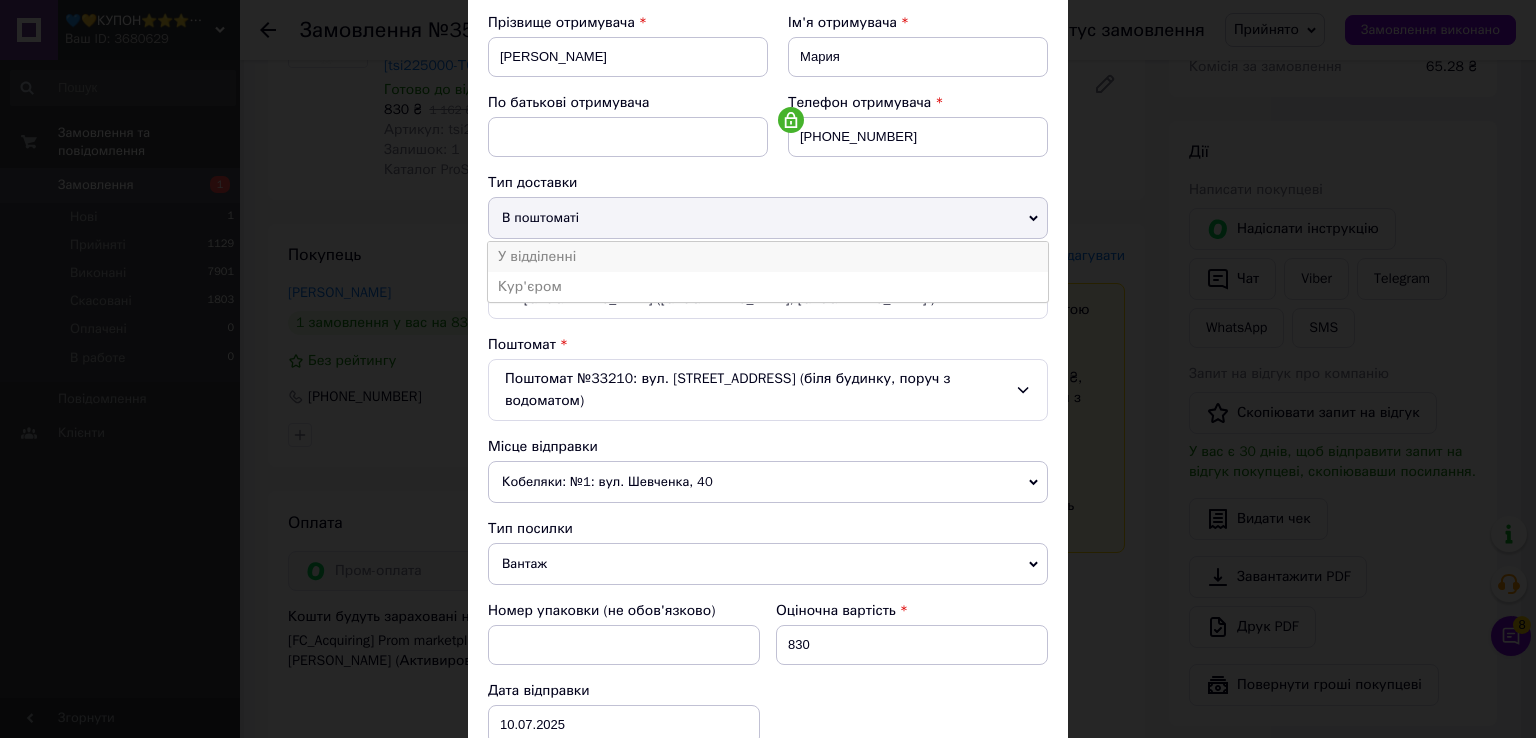 click on "У відділенні" at bounding box center [768, 257] 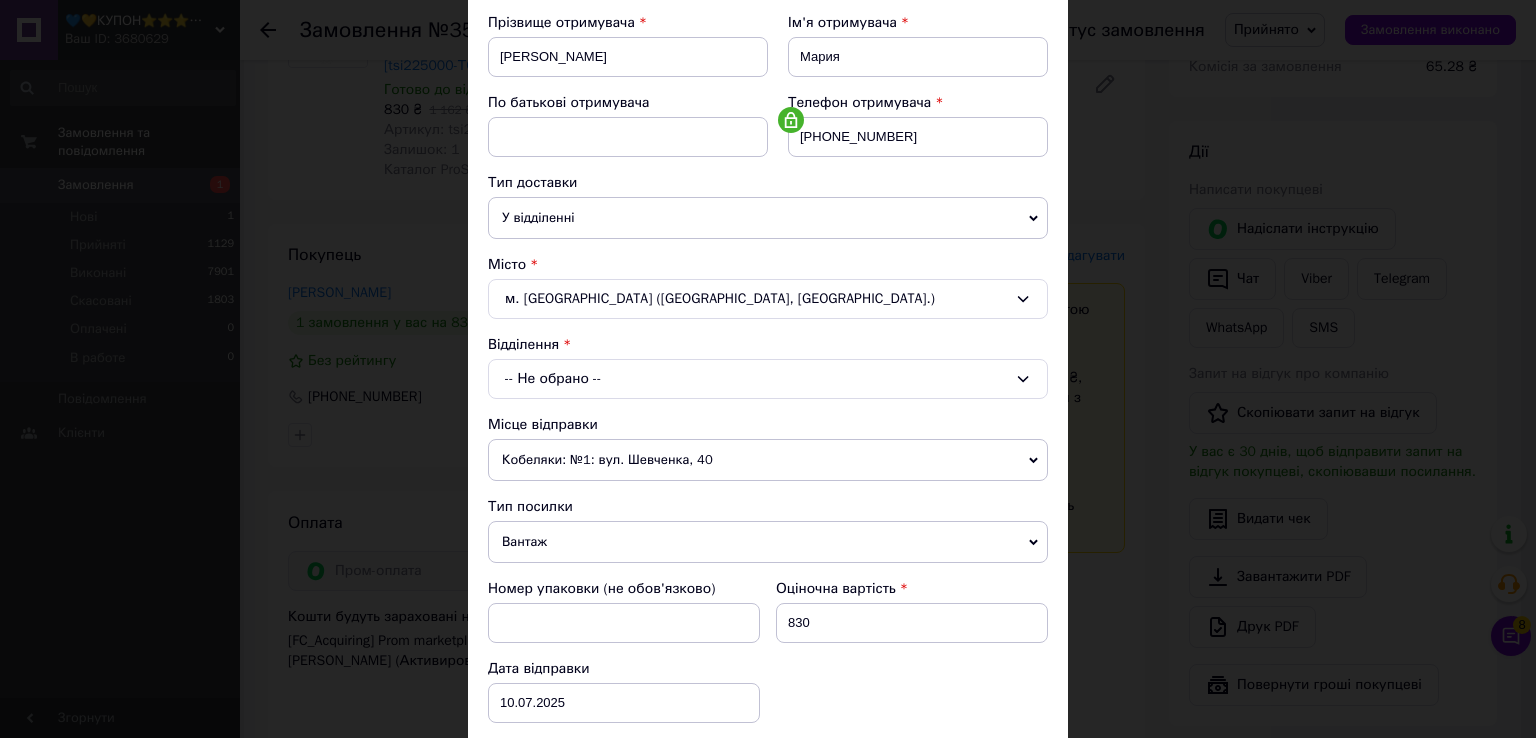 click on "-- Не обрано --" at bounding box center [768, 379] 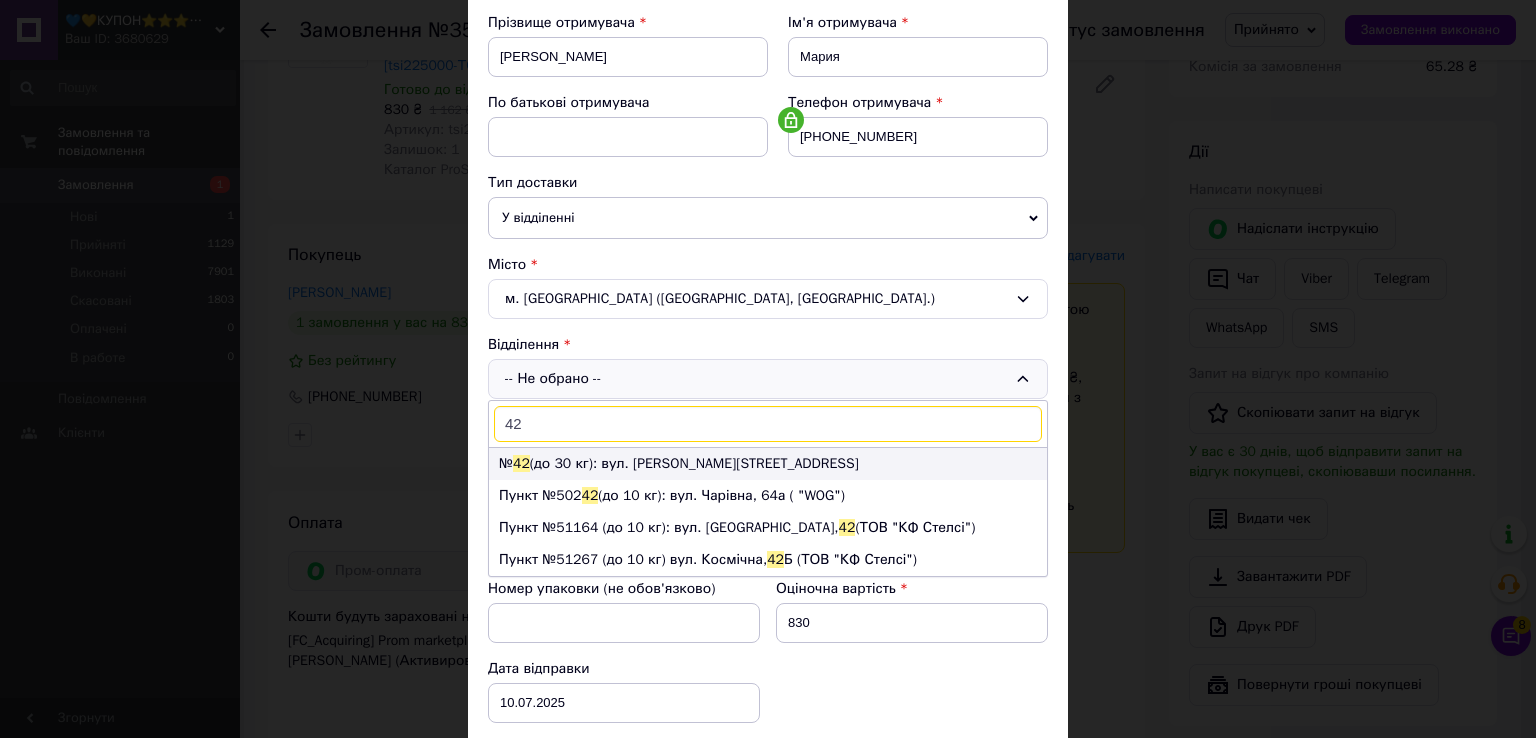type on "42" 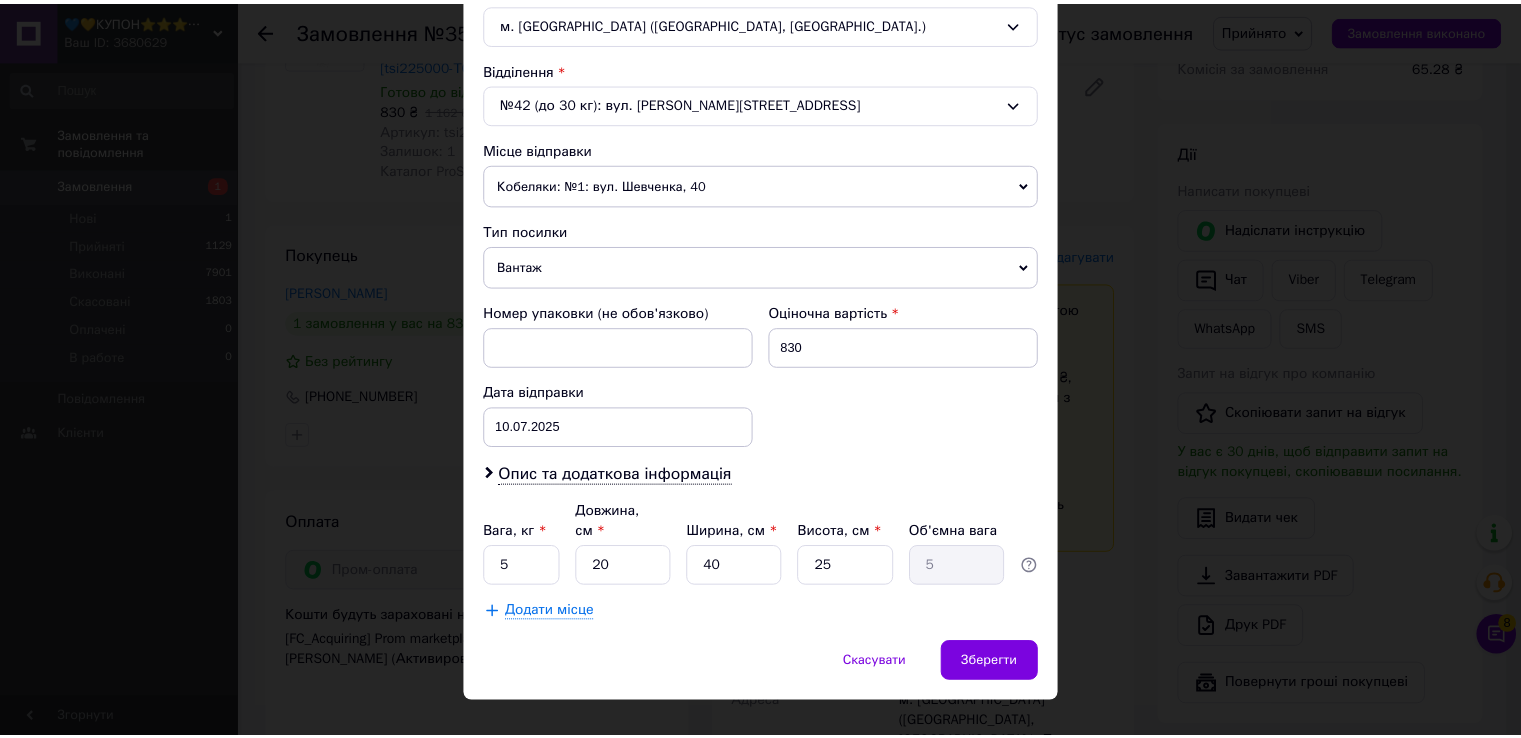 scroll, scrollTop: 584, scrollLeft: 0, axis: vertical 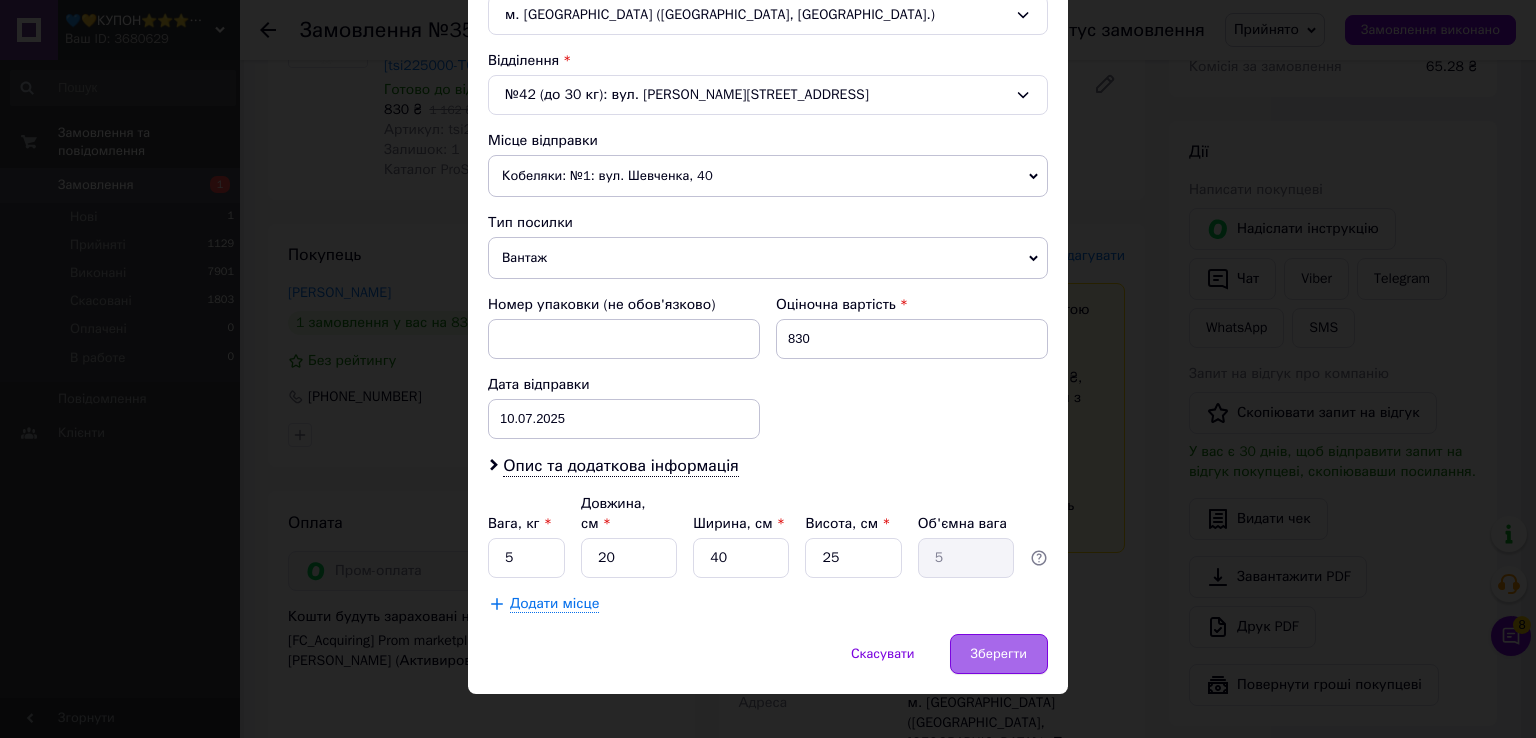 click on "Зберегти" at bounding box center (999, 654) 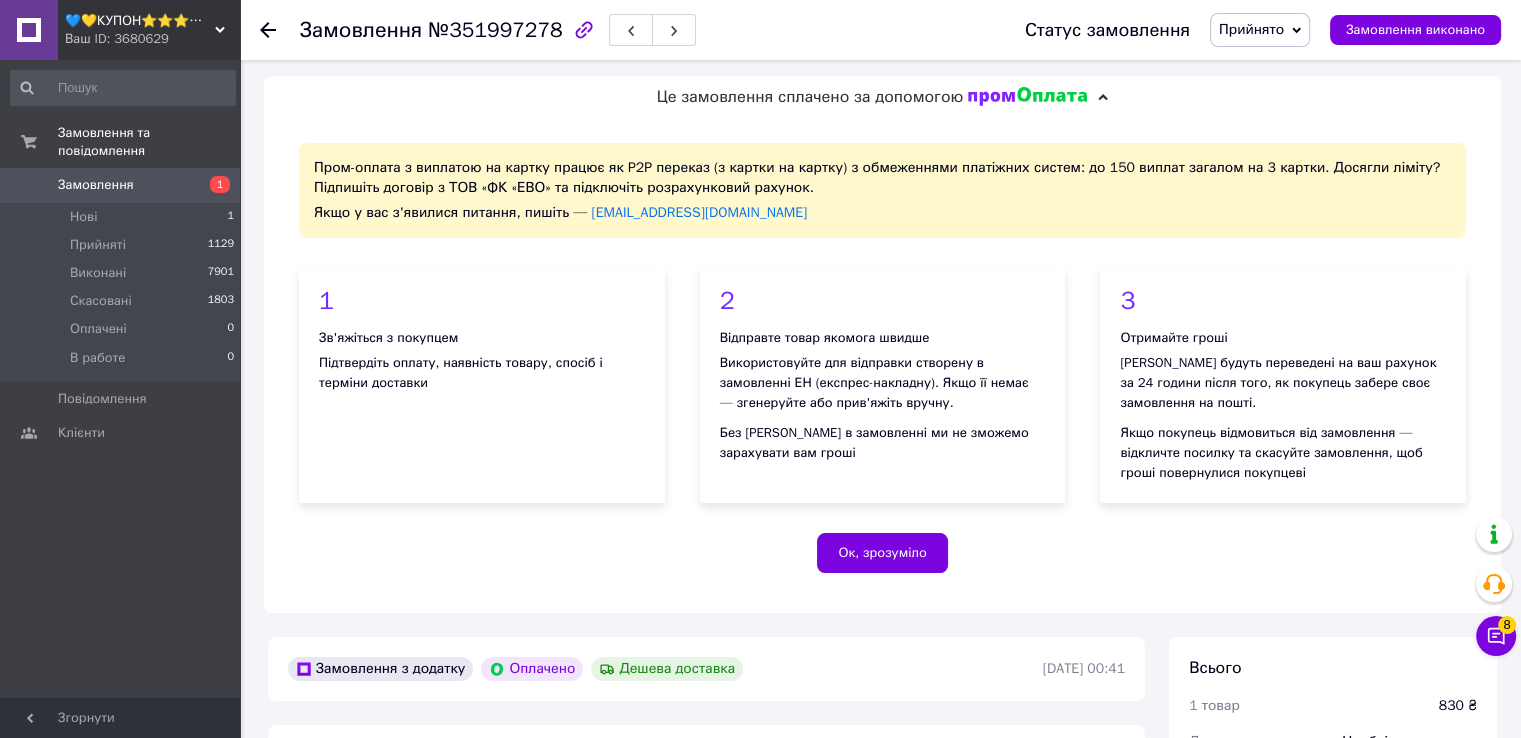 scroll, scrollTop: 0, scrollLeft: 0, axis: both 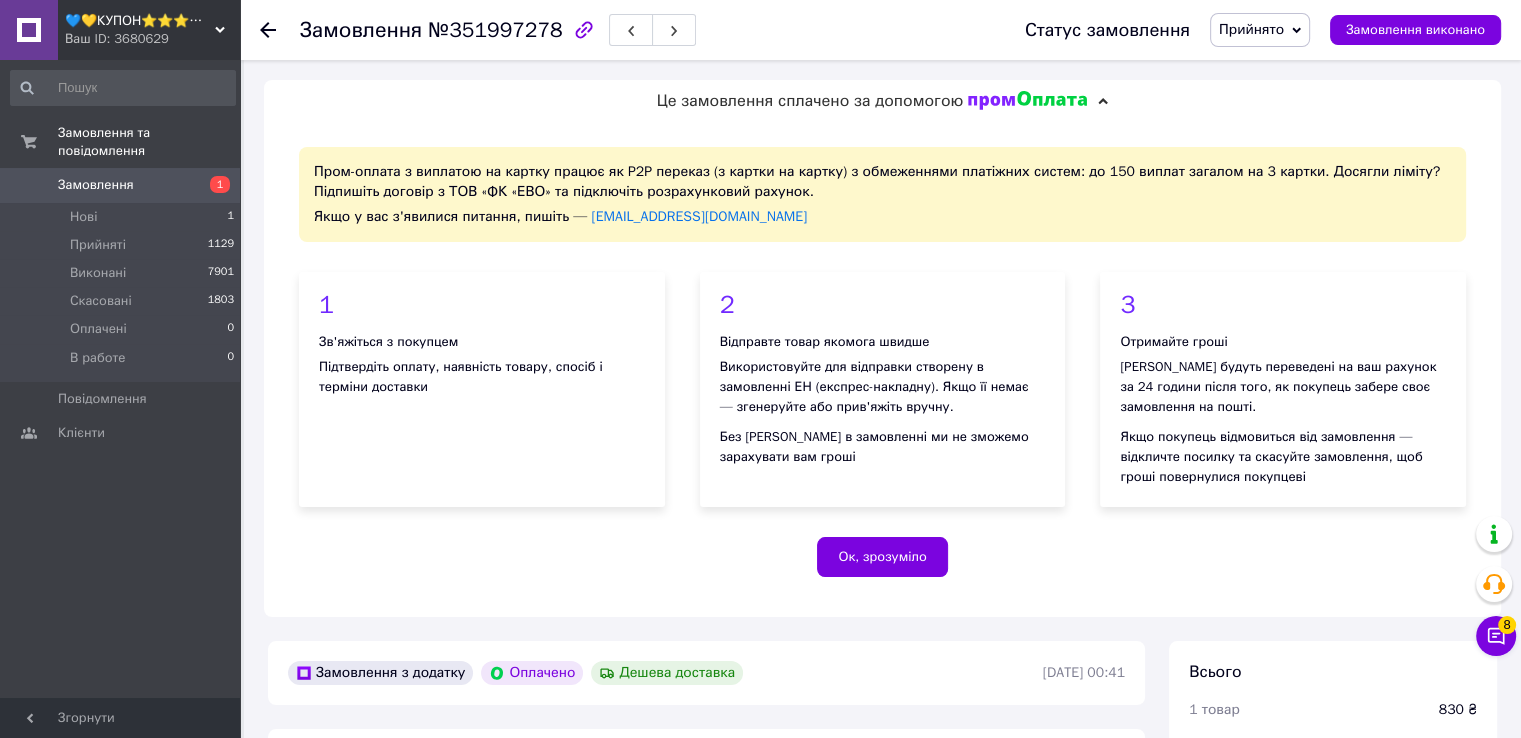 click 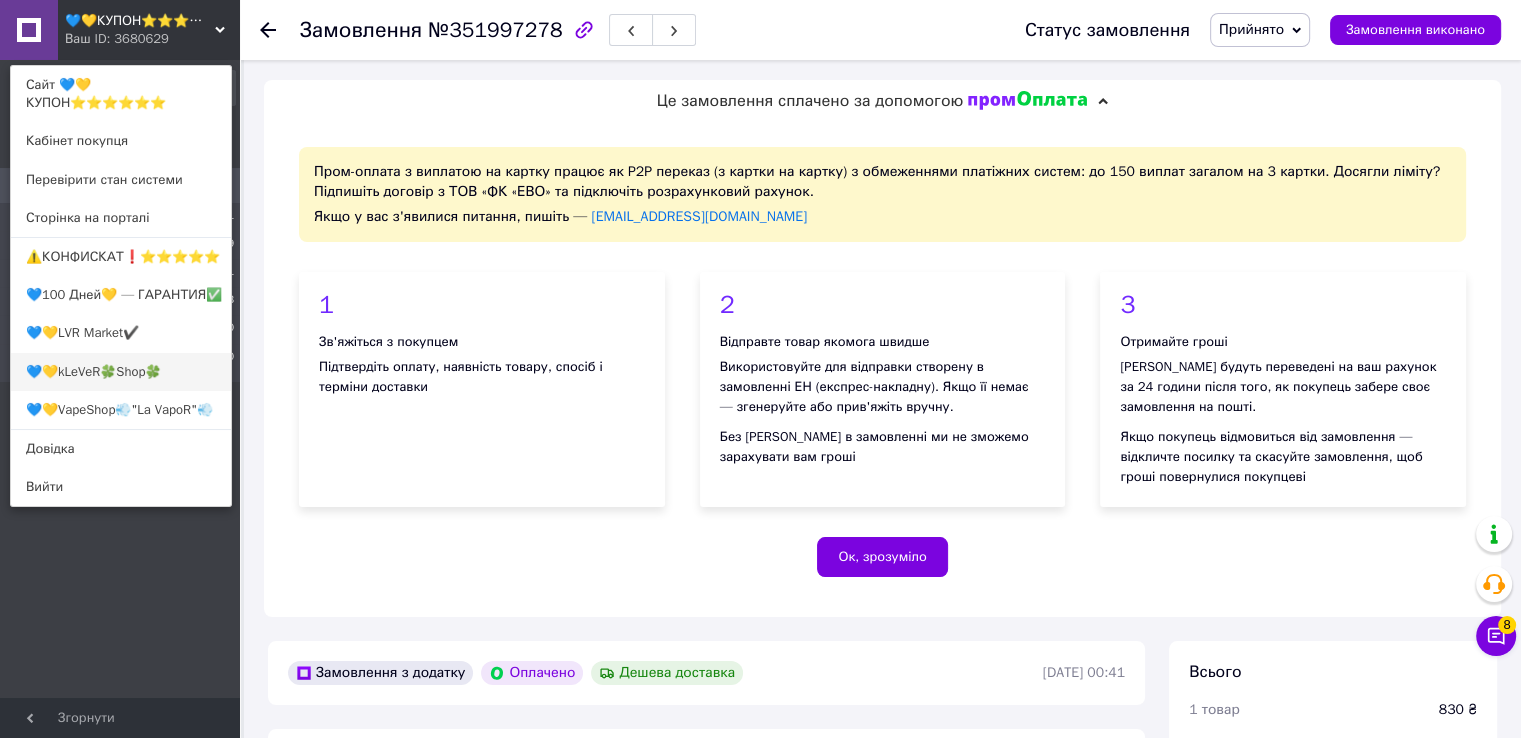 click on "💙💛kLeVeR🍀Shop🍀" at bounding box center (121, 372) 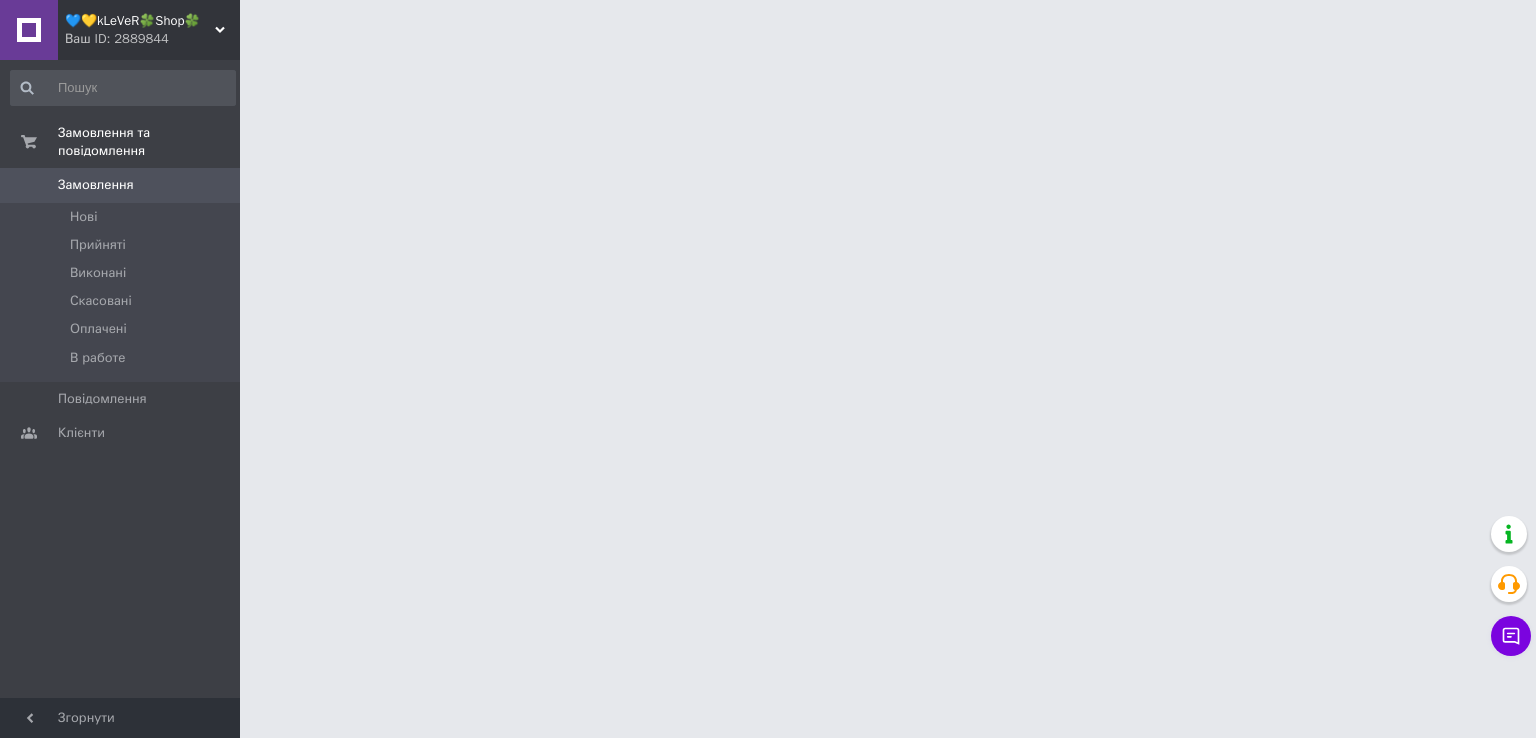 scroll, scrollTop: 0, scrollLeft: 0, axis: both 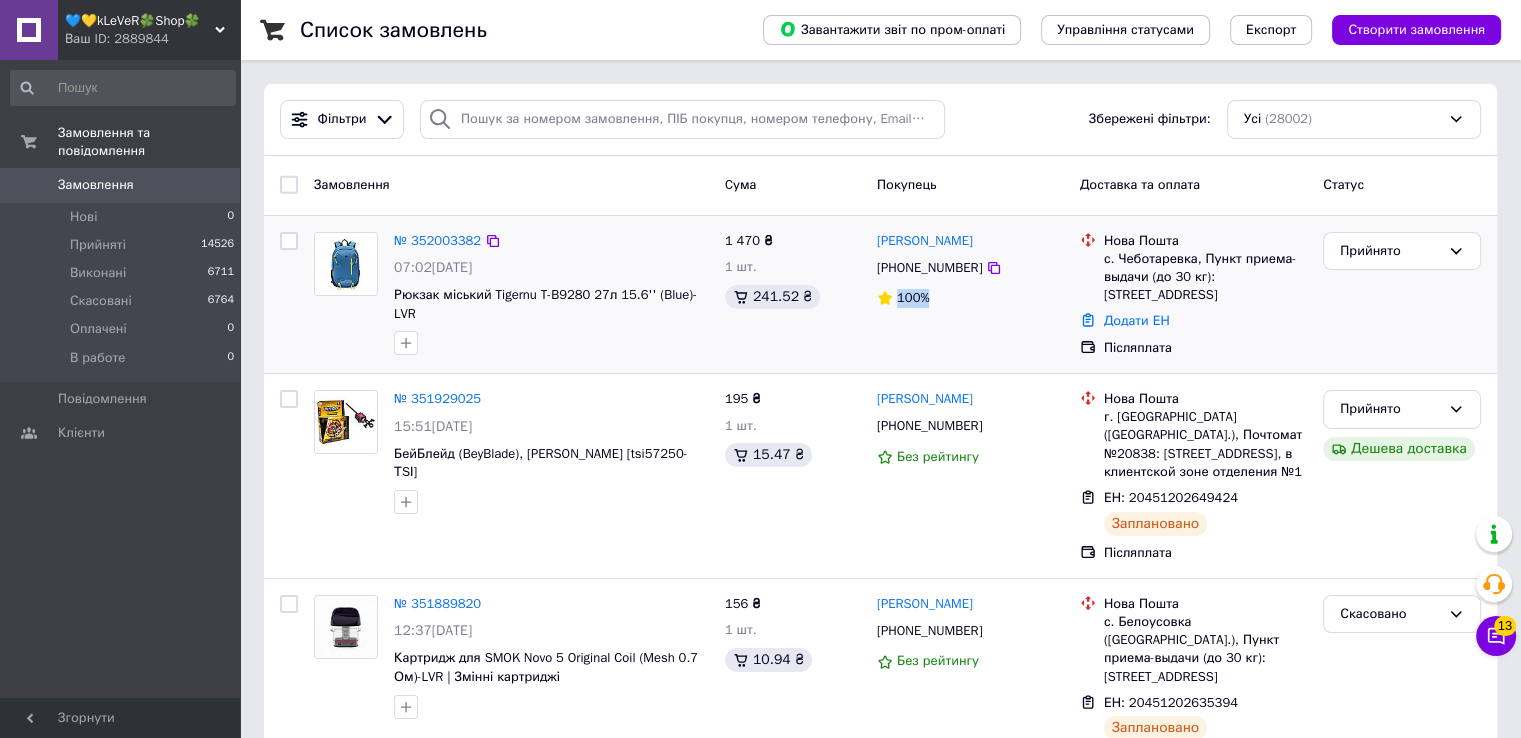 drag, startPoint x: 930, startPoint y: 297, endPoint x: 895, endPoint y: 298, distance: 35.014282 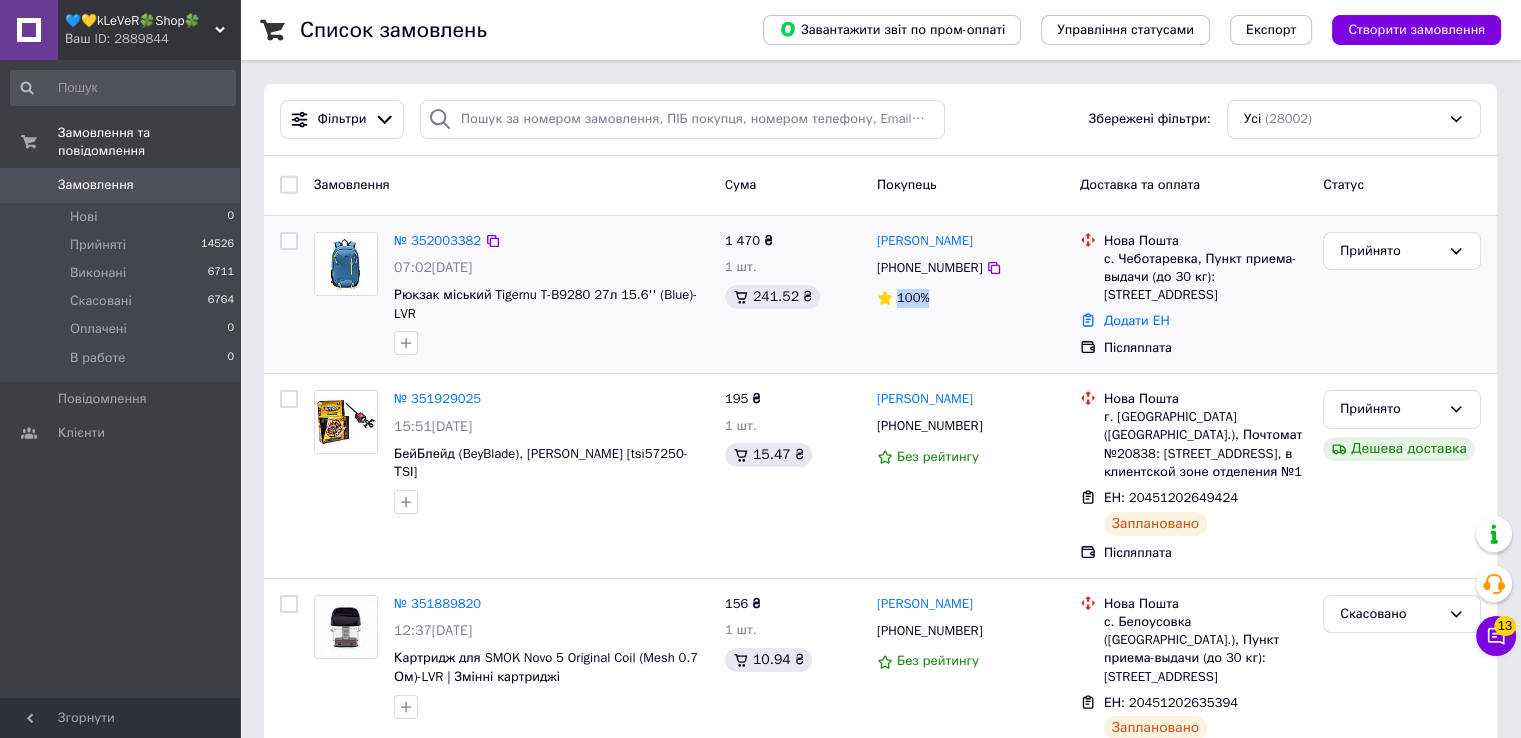 click on "100%" at bounding box center (913, 298) 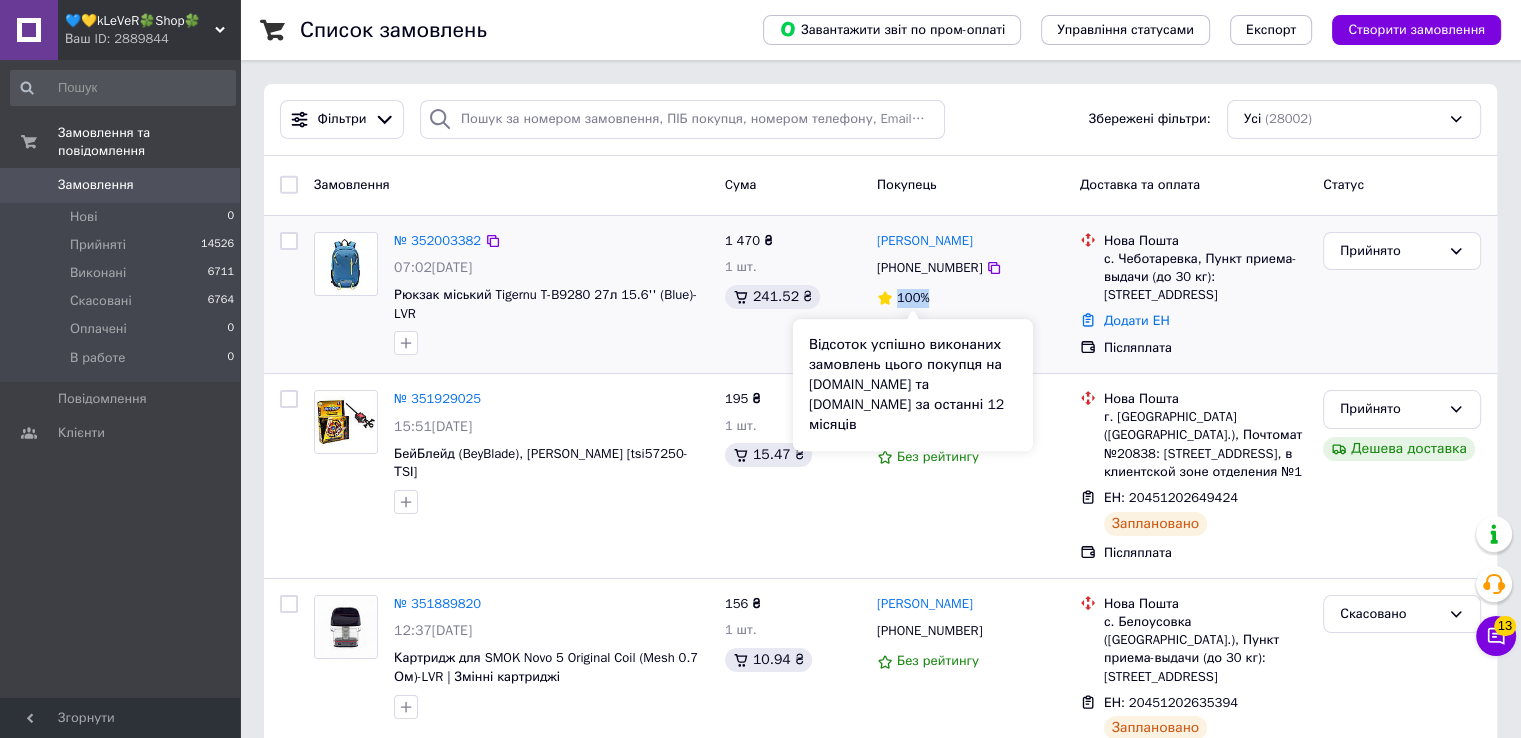 copy on "100%" 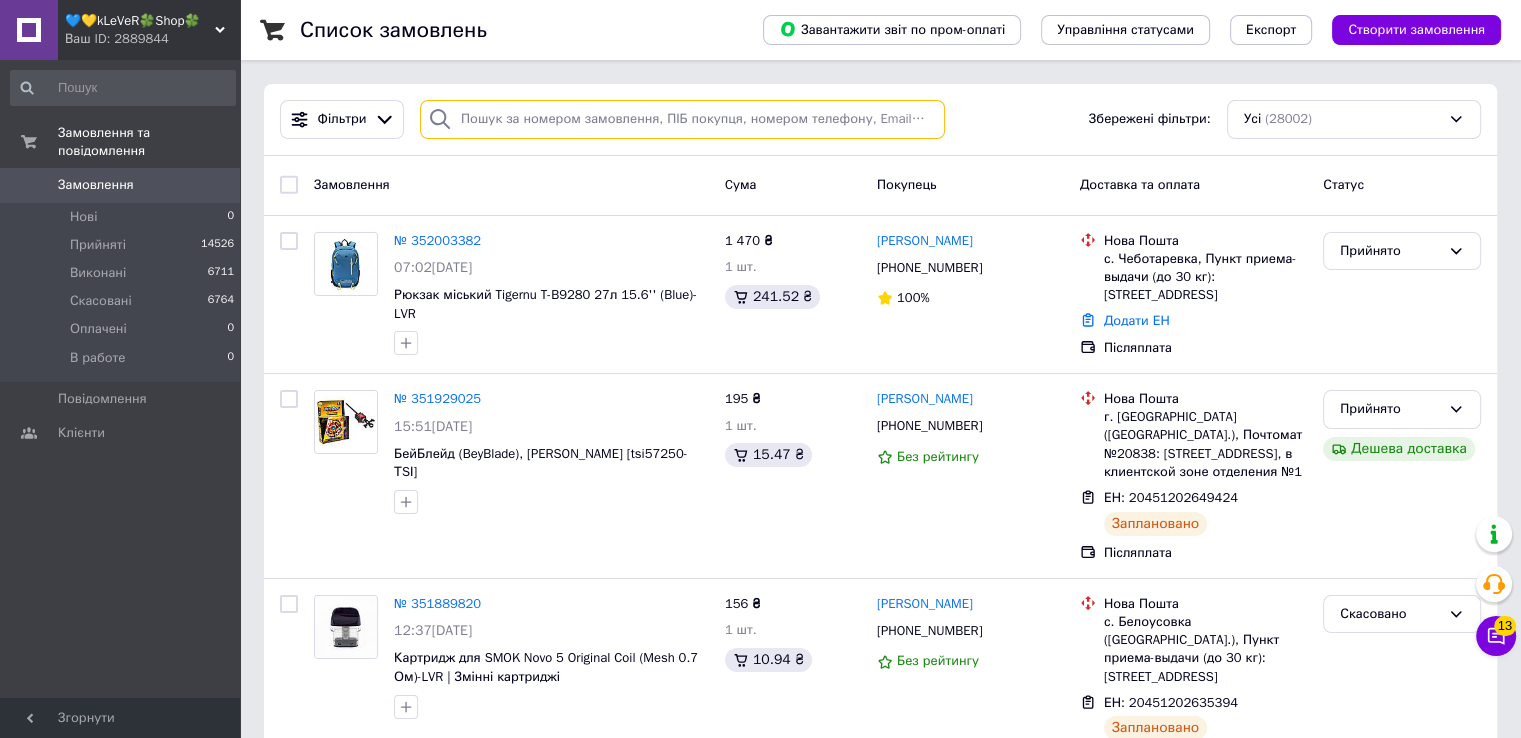 click at bounding box center [682, 119] 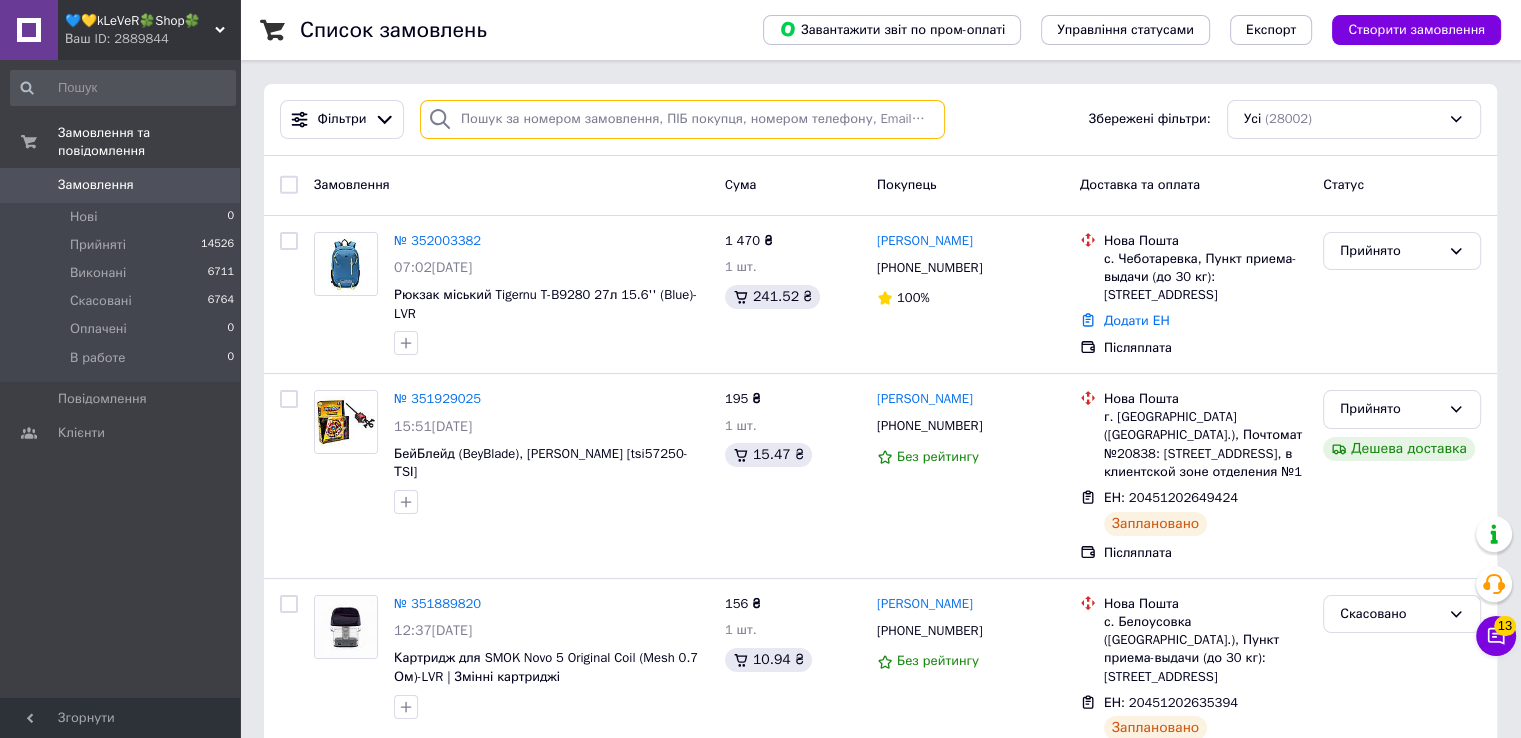 paste on "351889820" 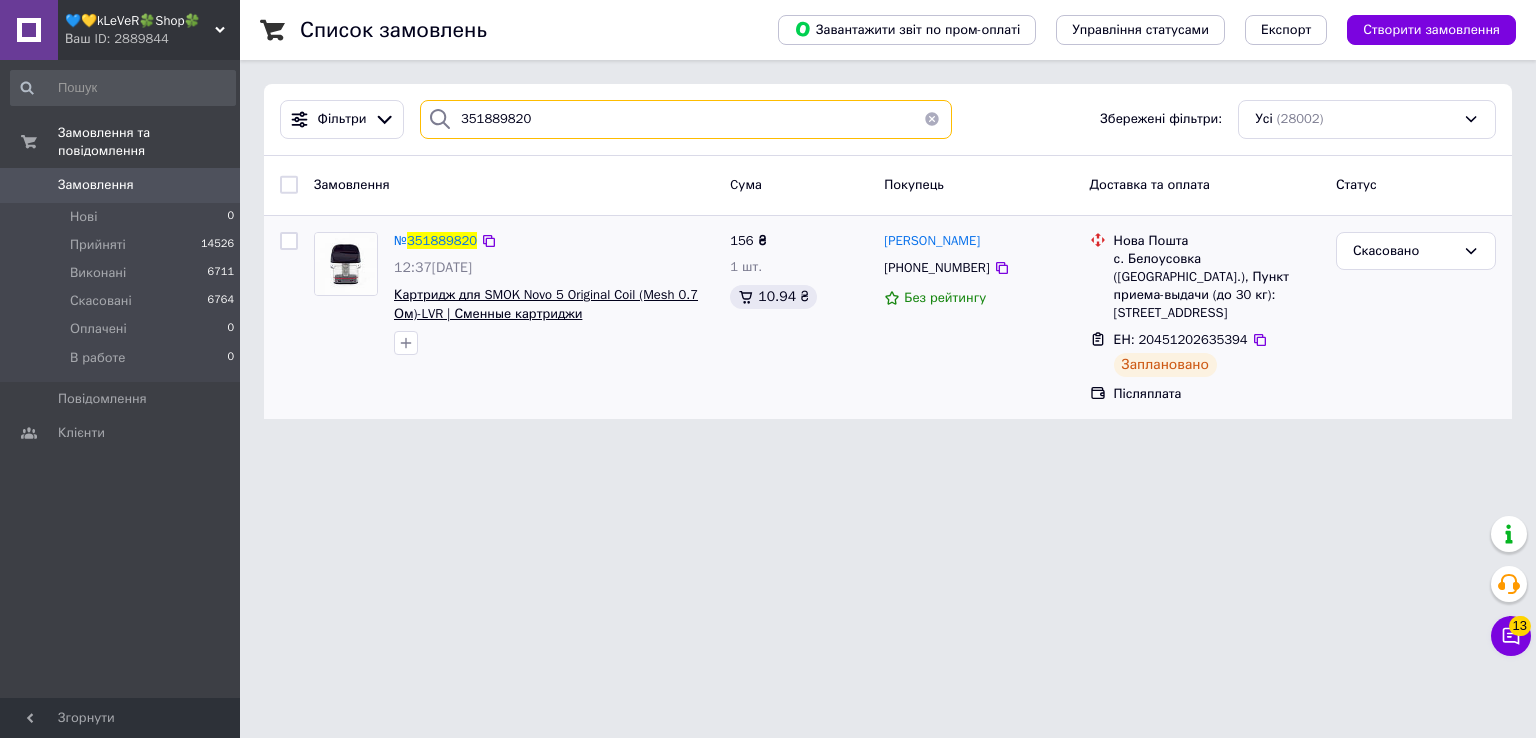 type on "351889820" 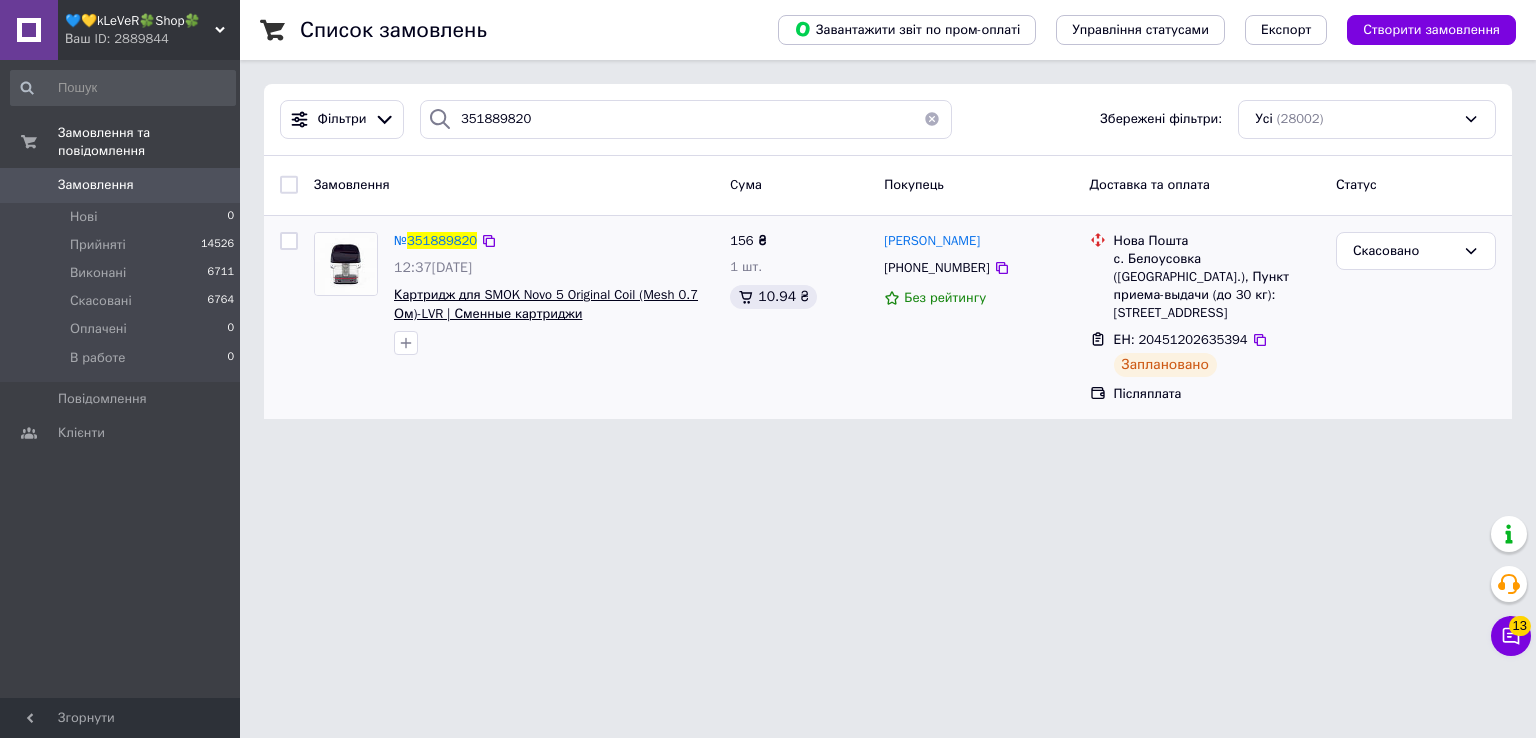 click on "Картридж для SMOK Novo 5 Original Coil (Mesh 0.7 Ом)-LVR | Сменные картриджи" at bounding box center (546, 304) 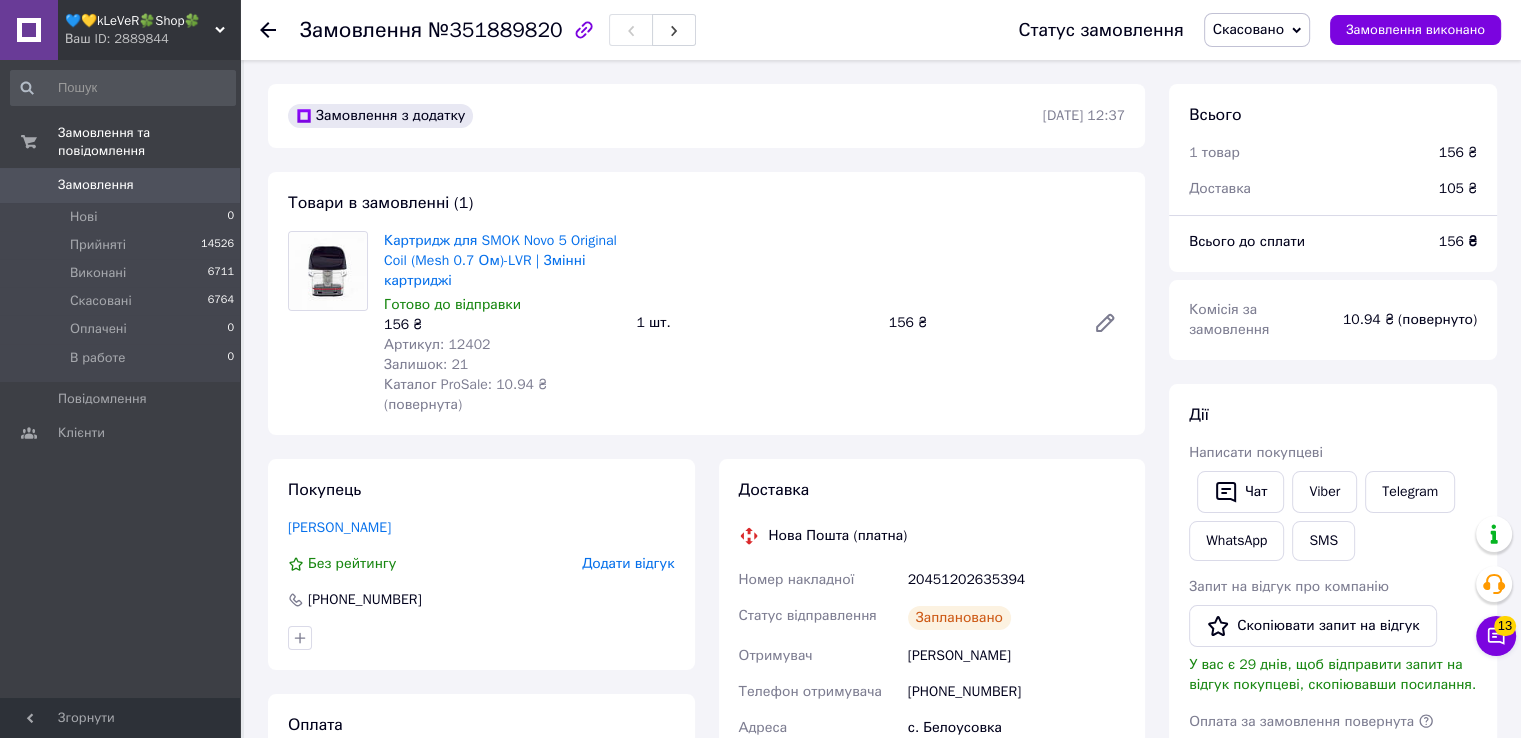 scroll, scrollTop: 0, scrollLeft: 0, axis: both 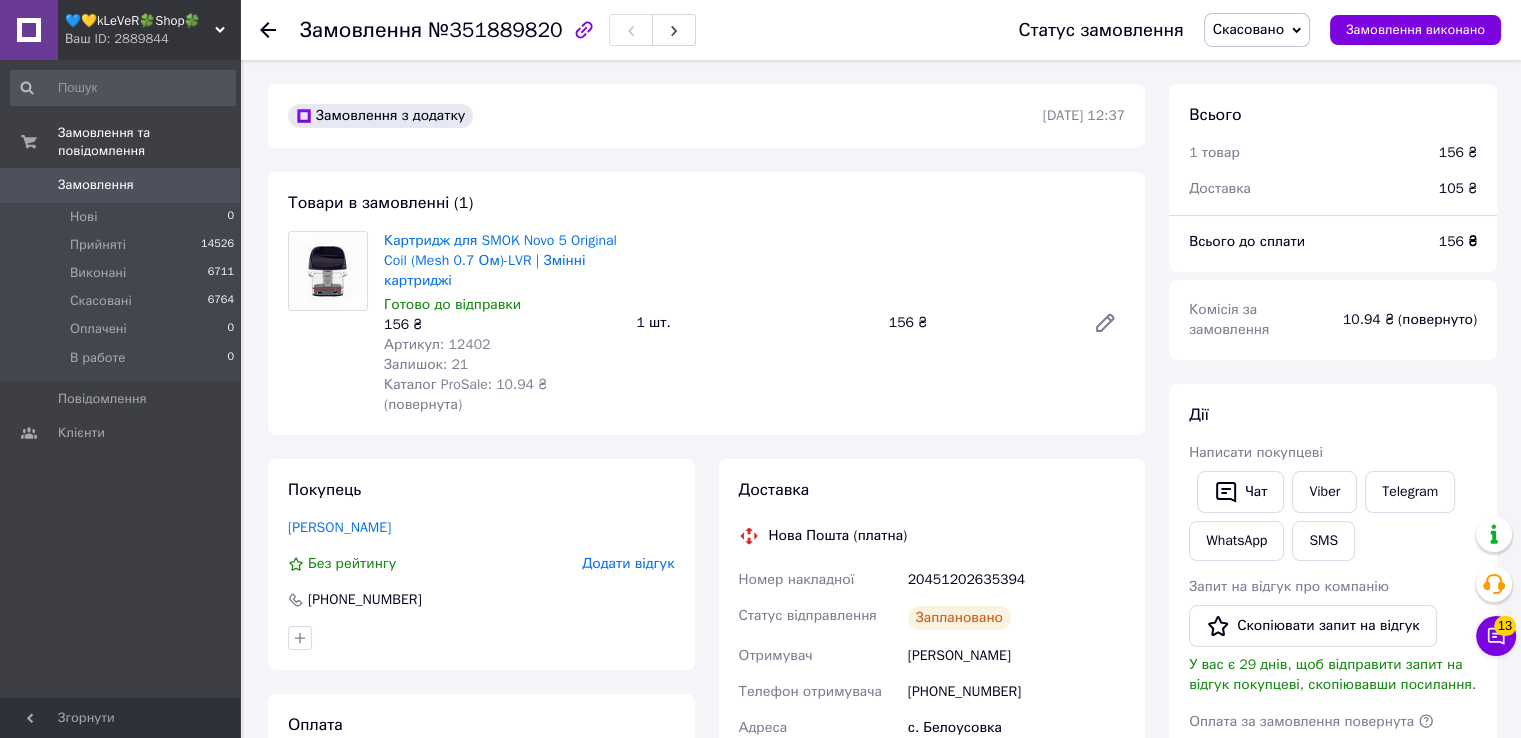 click 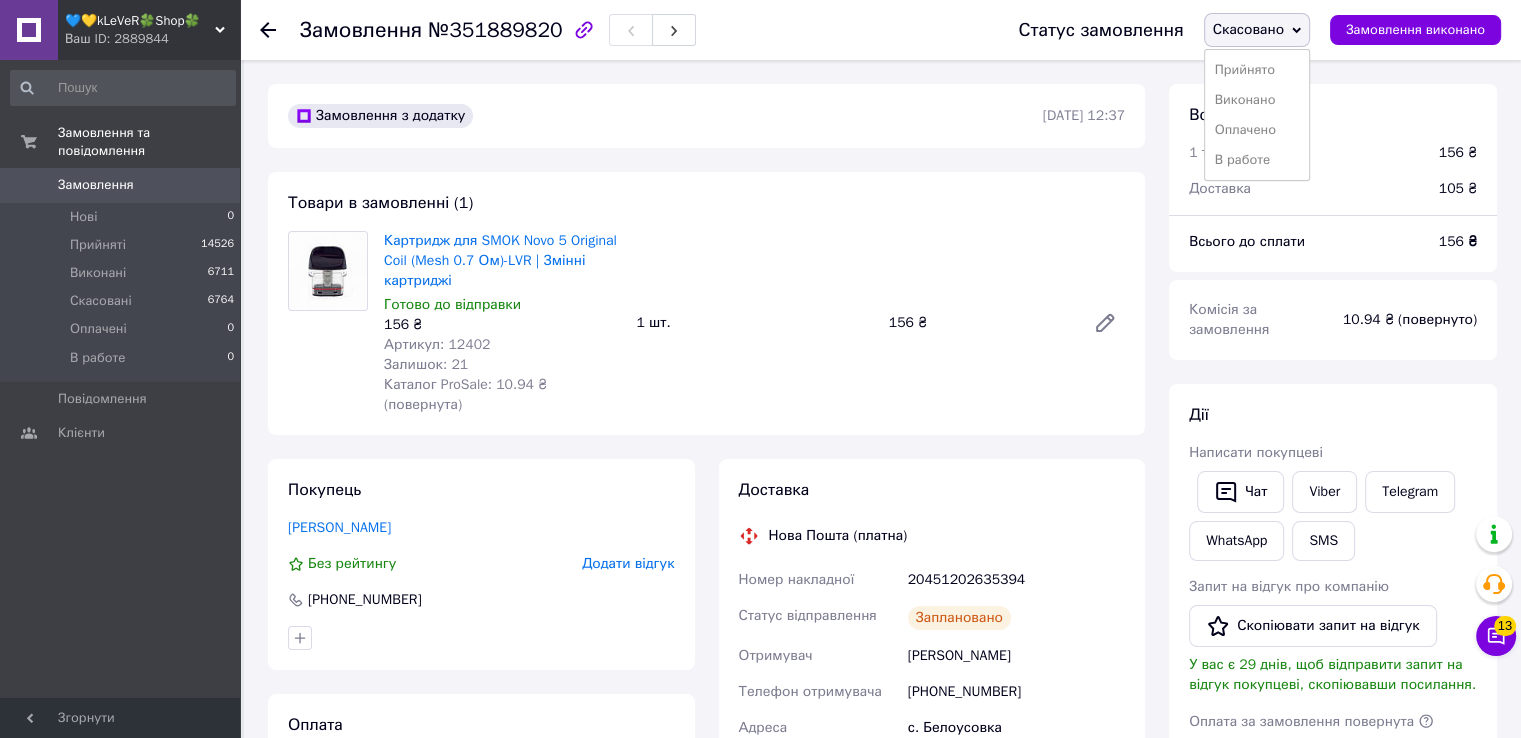 click on "Скасовано" at bounding box center [1248, 29] 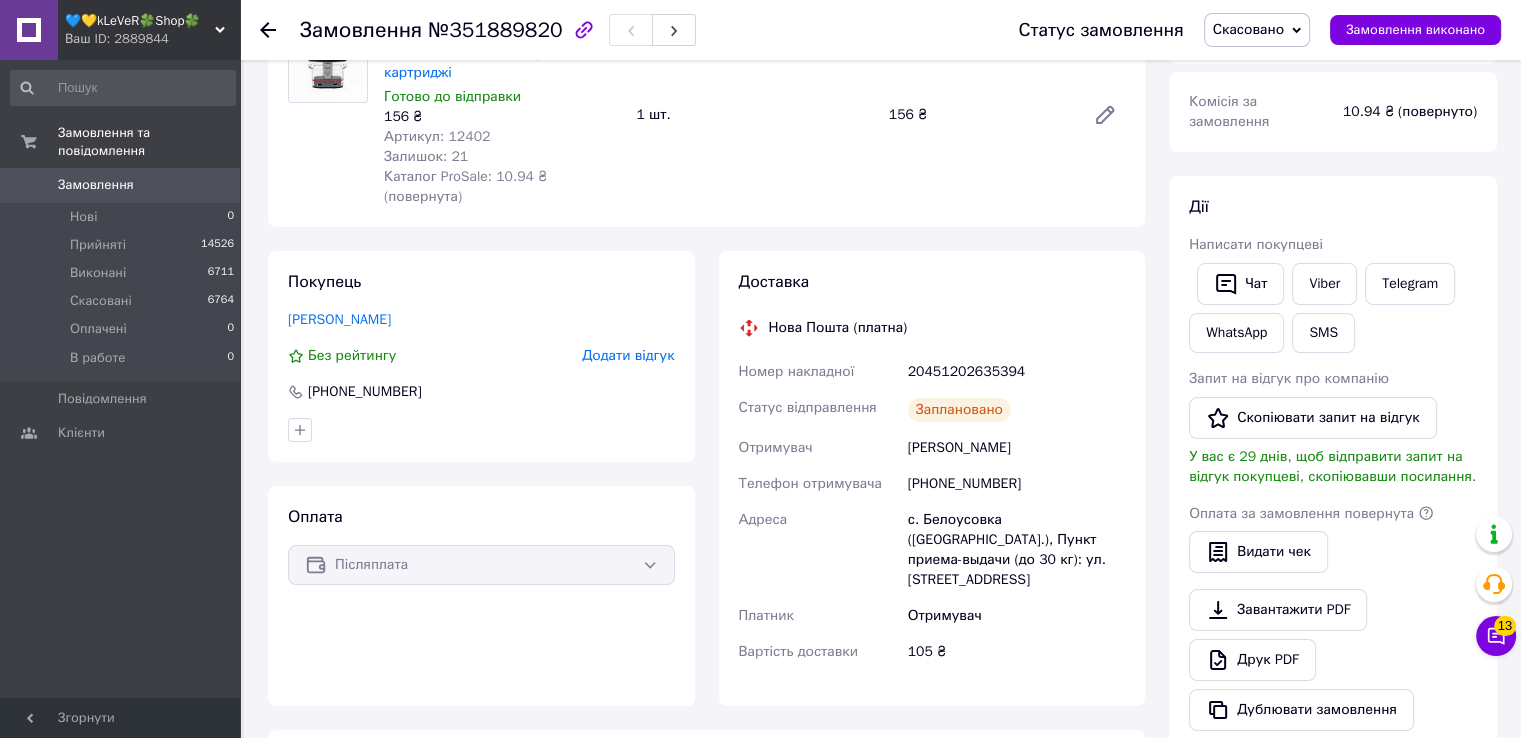 scroll, scrollTop: 108, scrollLeft: 0, axis: vertical 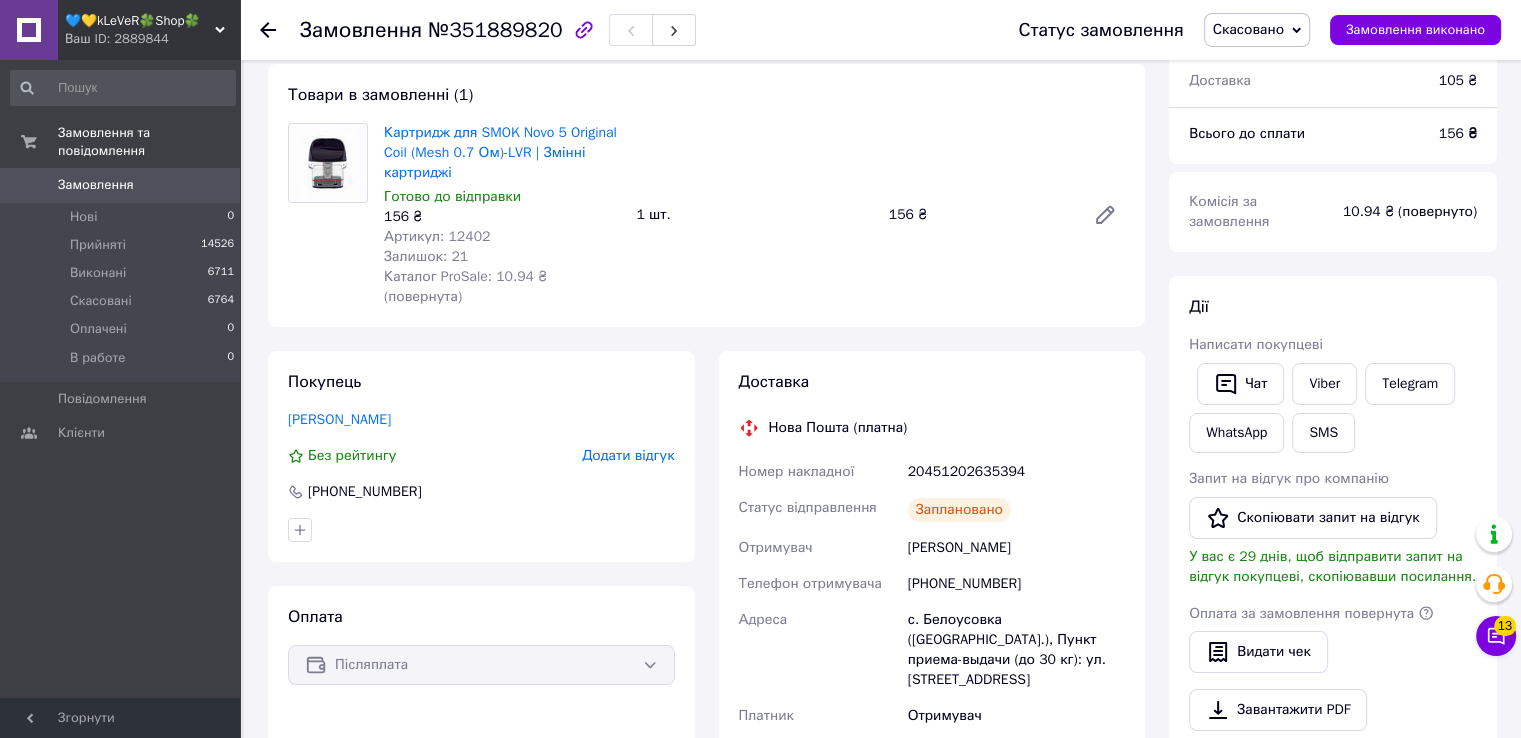 click on "Замовлення №351889820 Статус замовлення Скасовано Прийнято Виконано Оплачено В работе Замовлення виконано" at bounding box center (880, 30) 